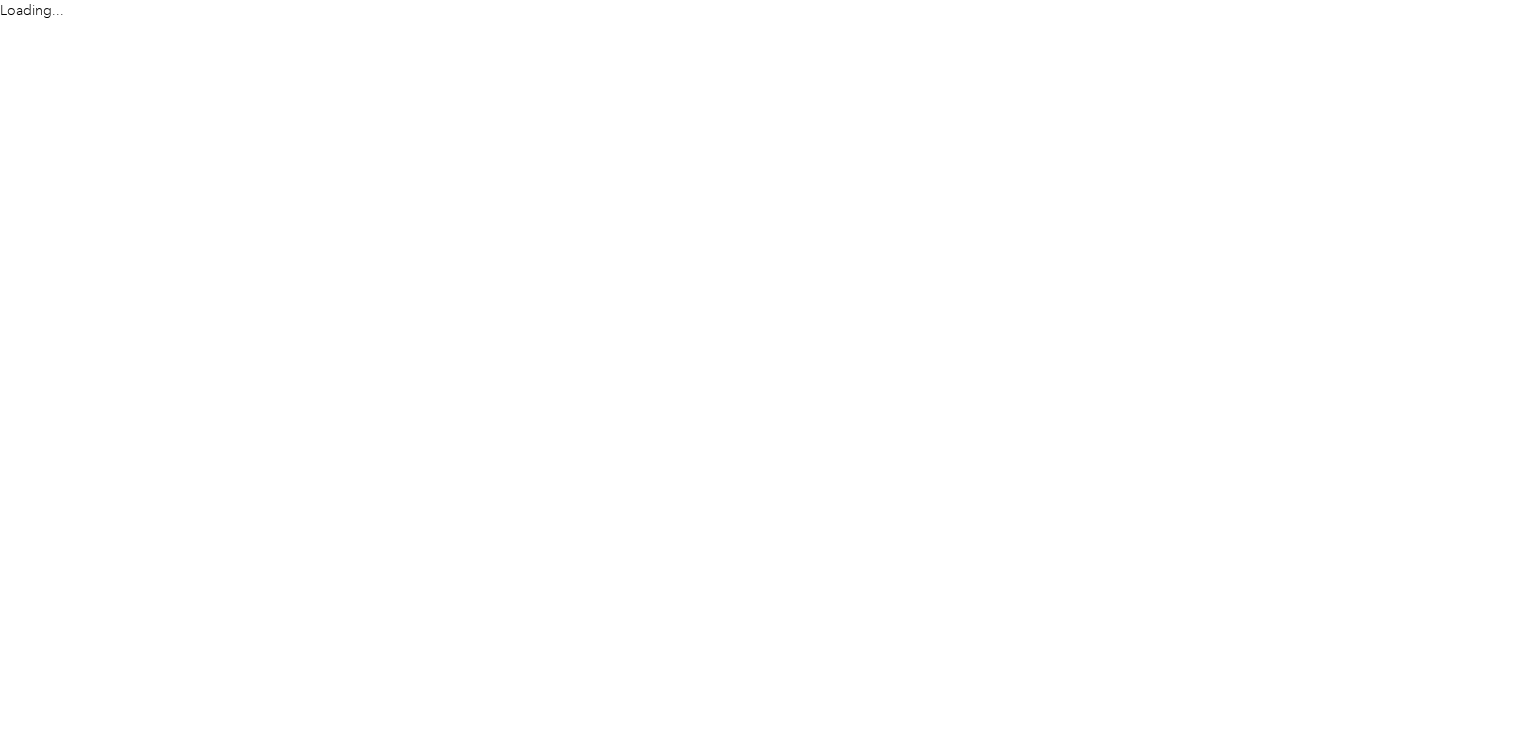 scroll, scrollTop: 0, scrollLeft: 0, axis: both 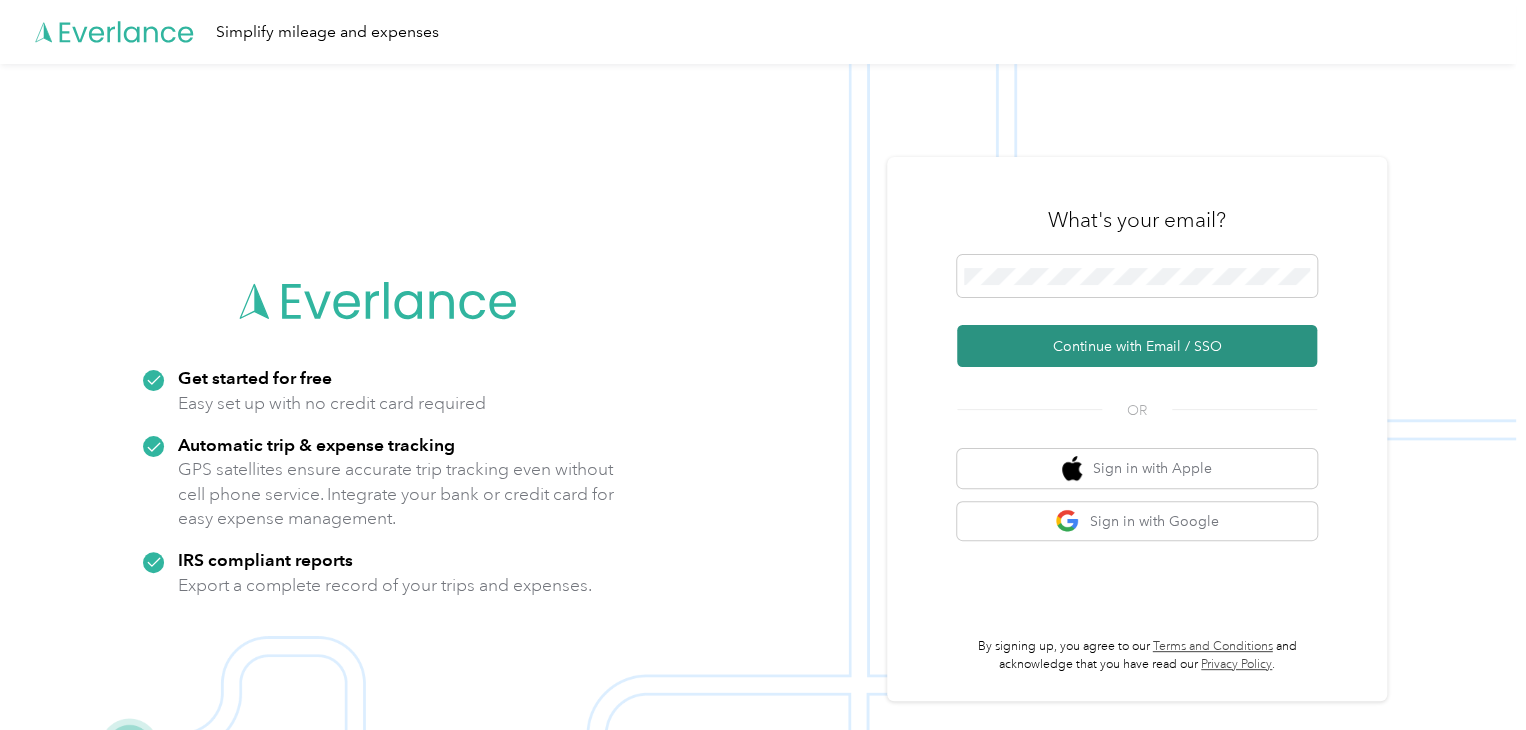 click on "Continue with Email / SSO" at bounding box center (1137, 346) 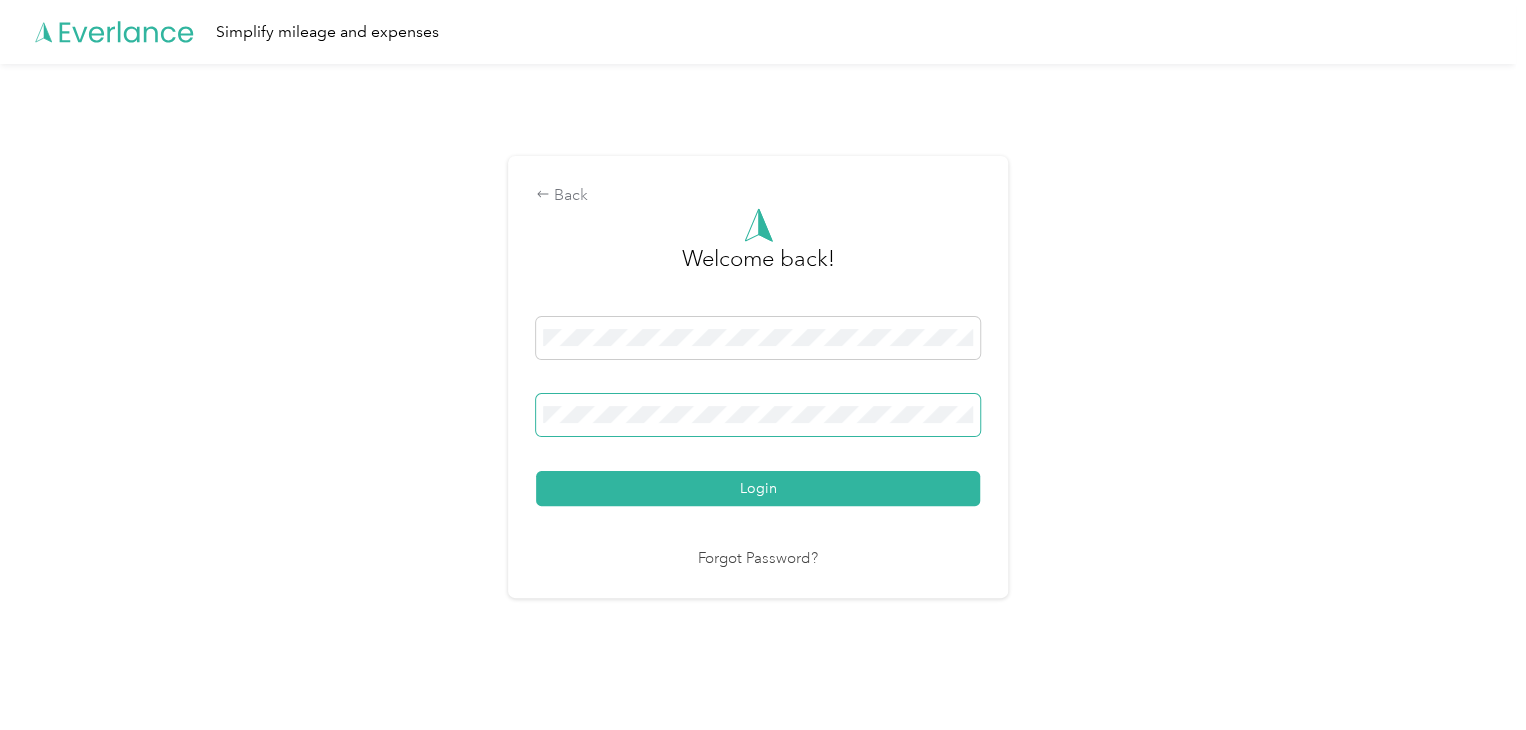 click at bounding box center [758, 415] 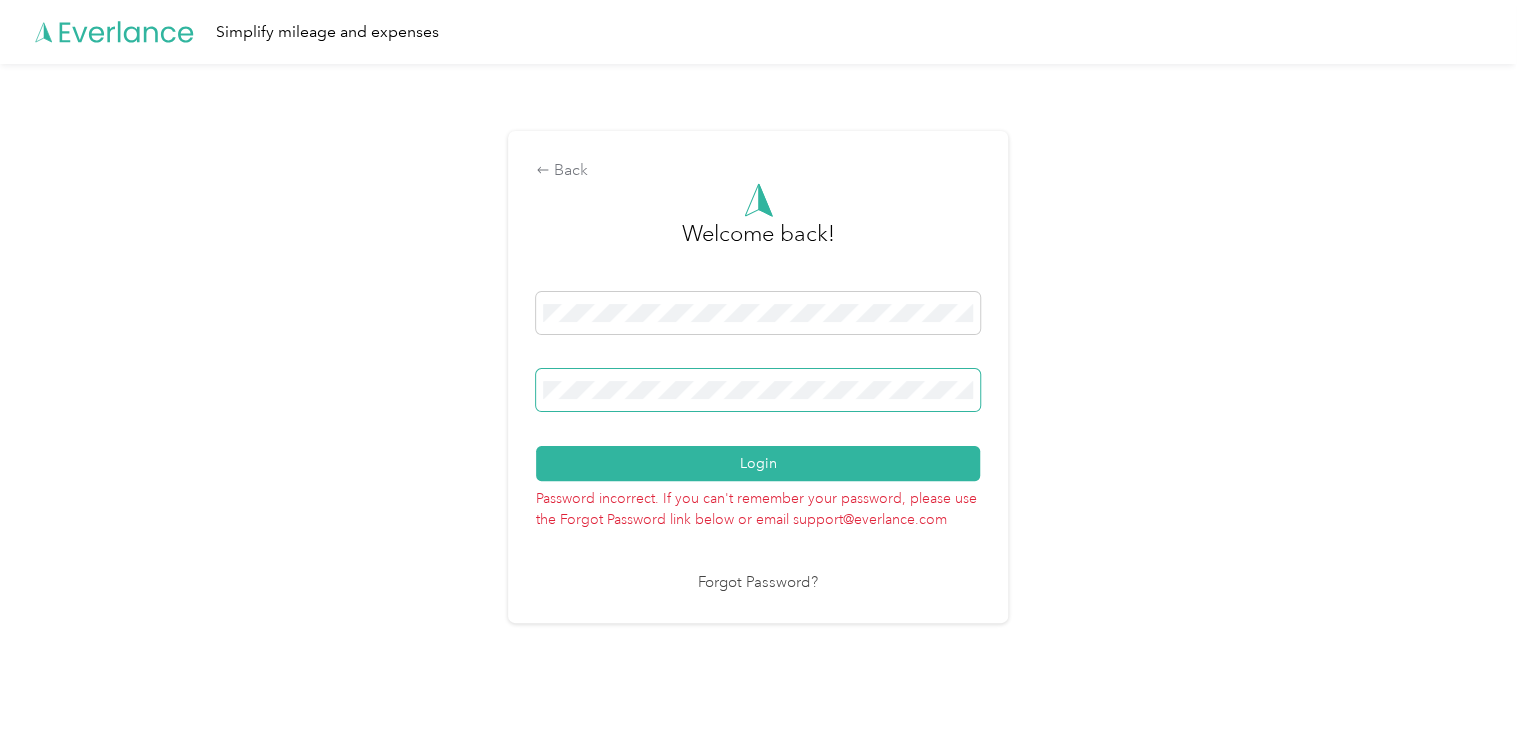 click on "Login" at bounding box center (758, 463) 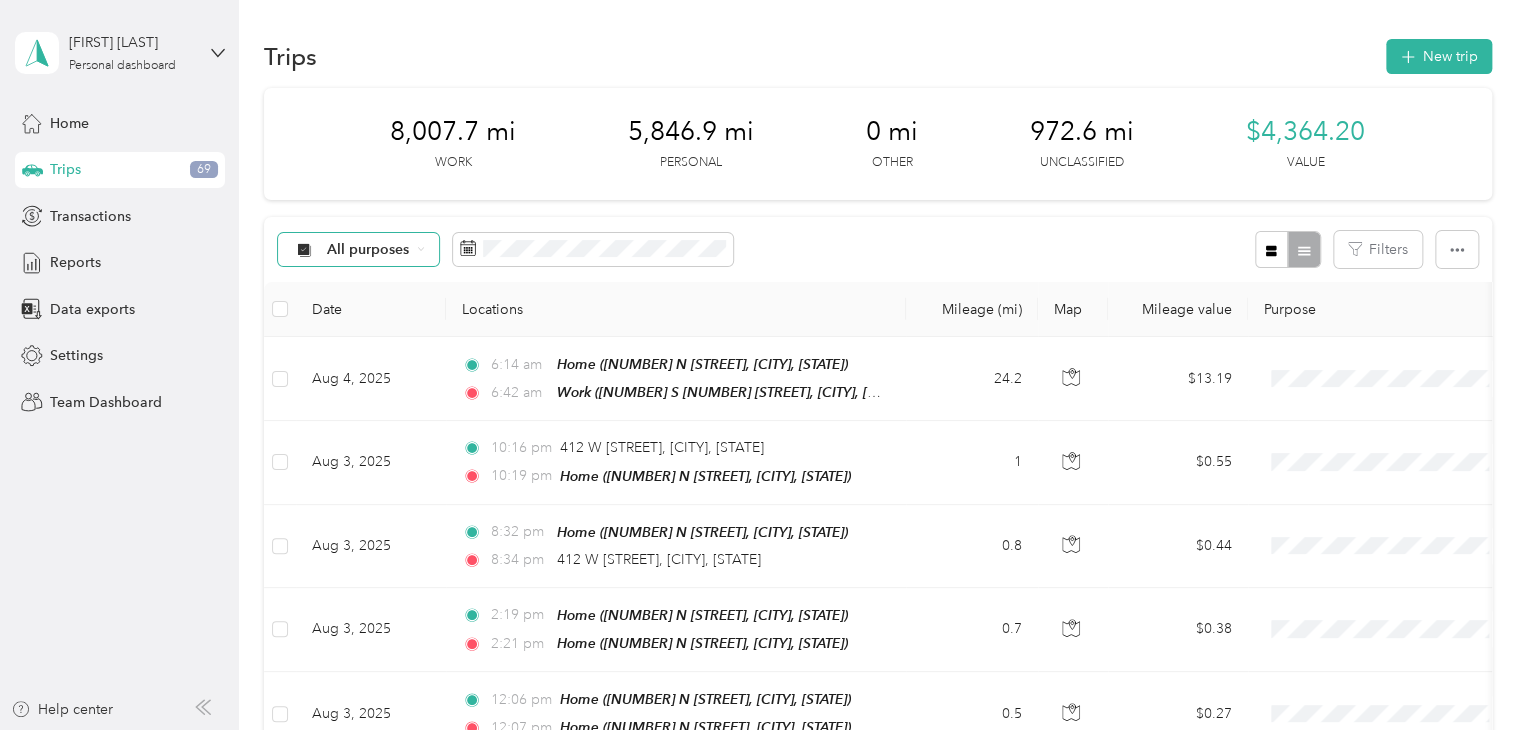 click on "All purposes" at bounding box center (359, 250) 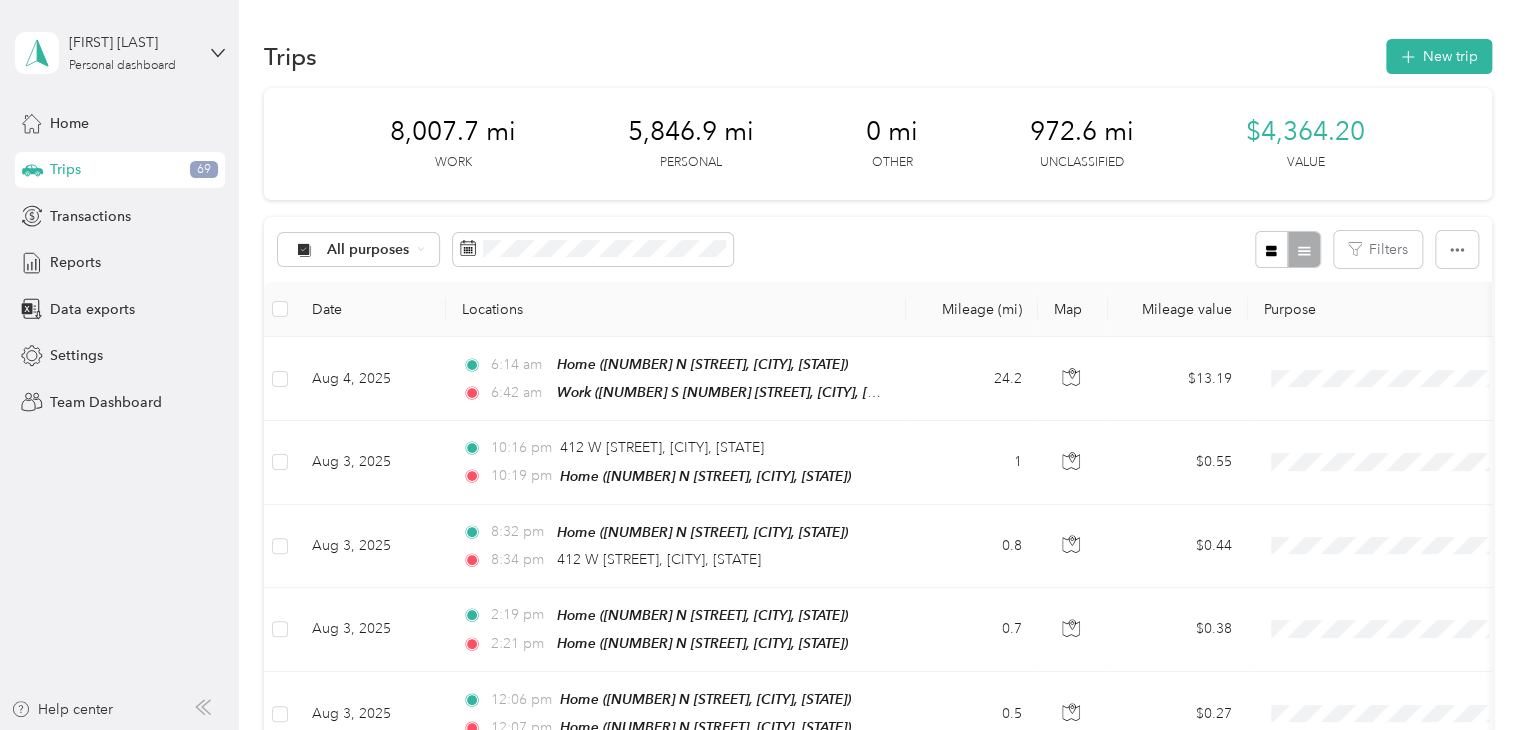 click on "Unclassified" at bounding box center [375, 311] 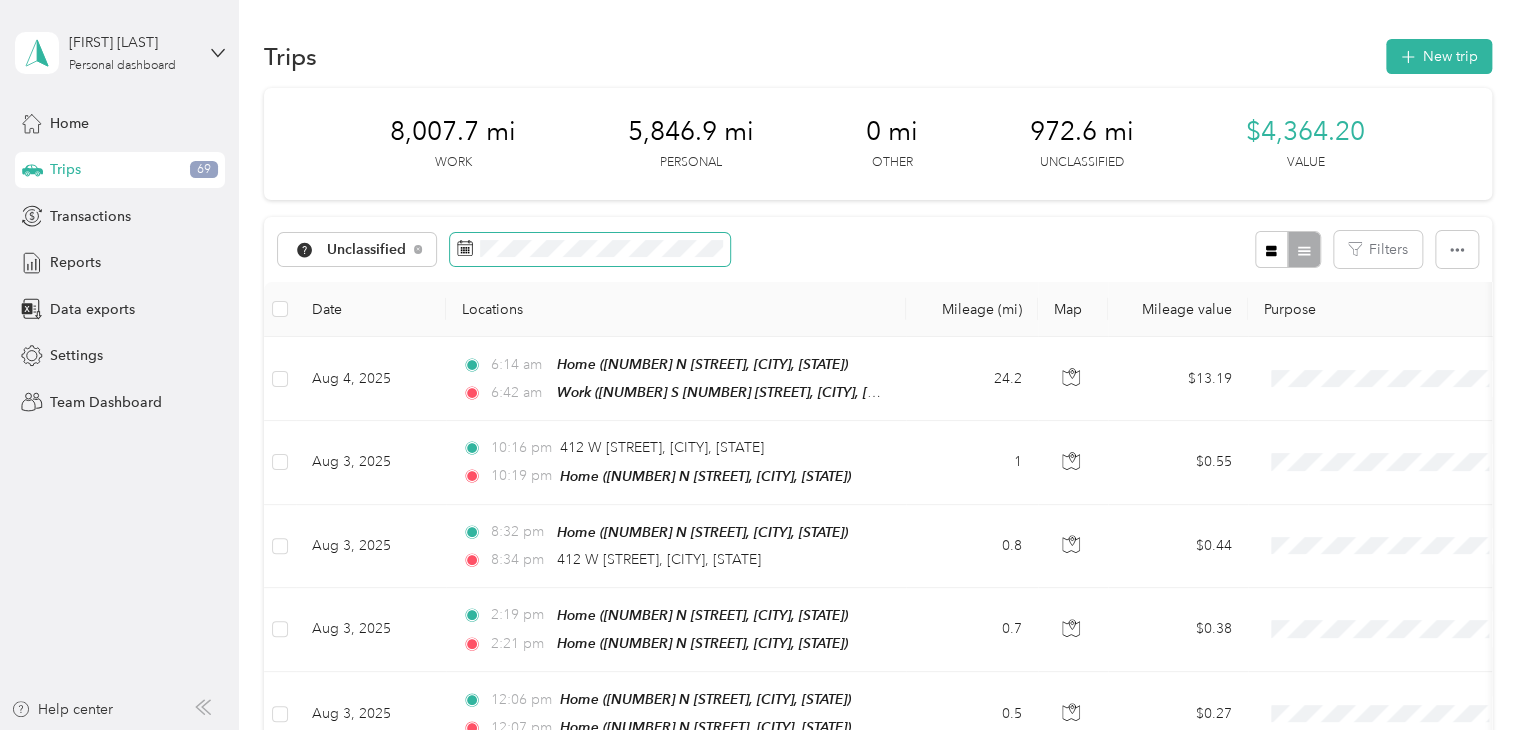 click 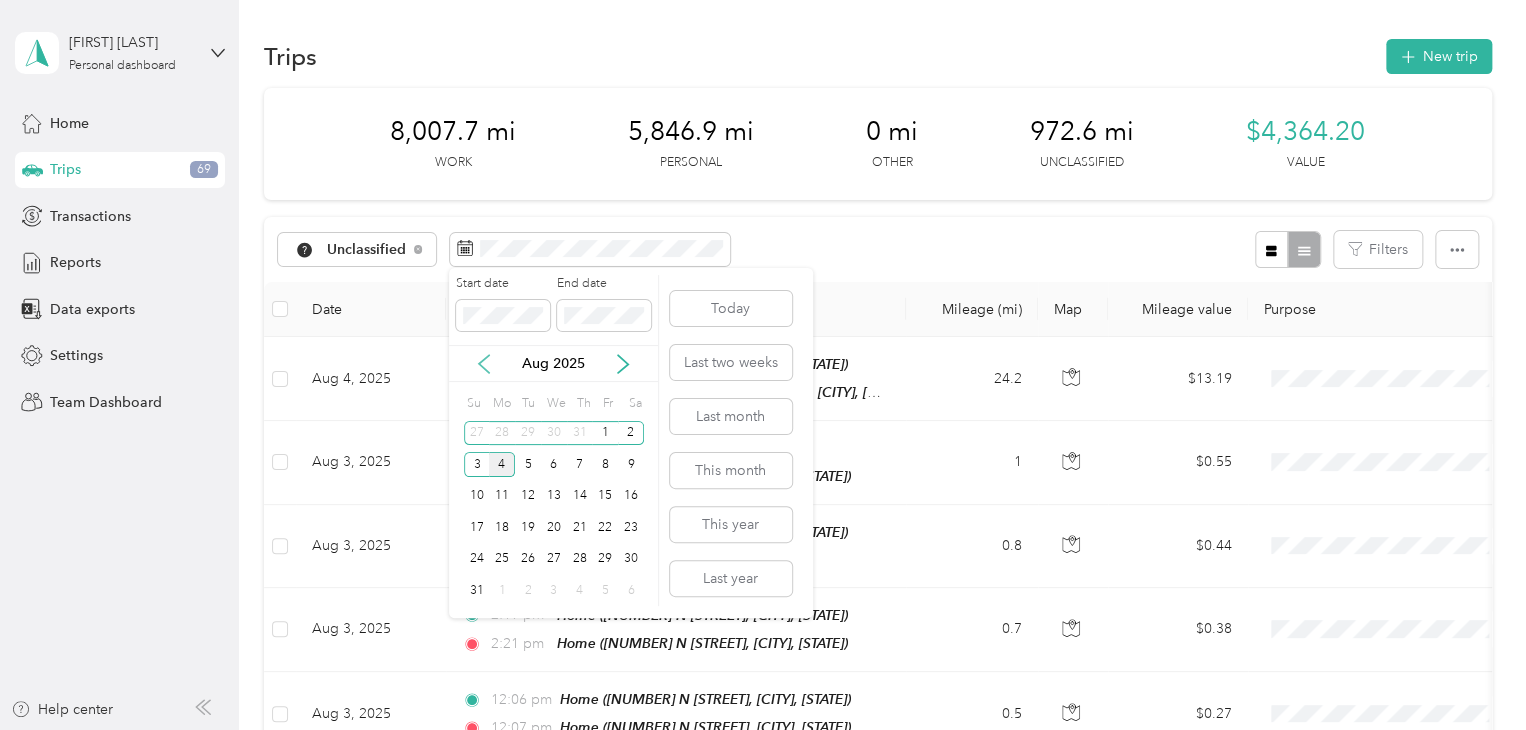 click 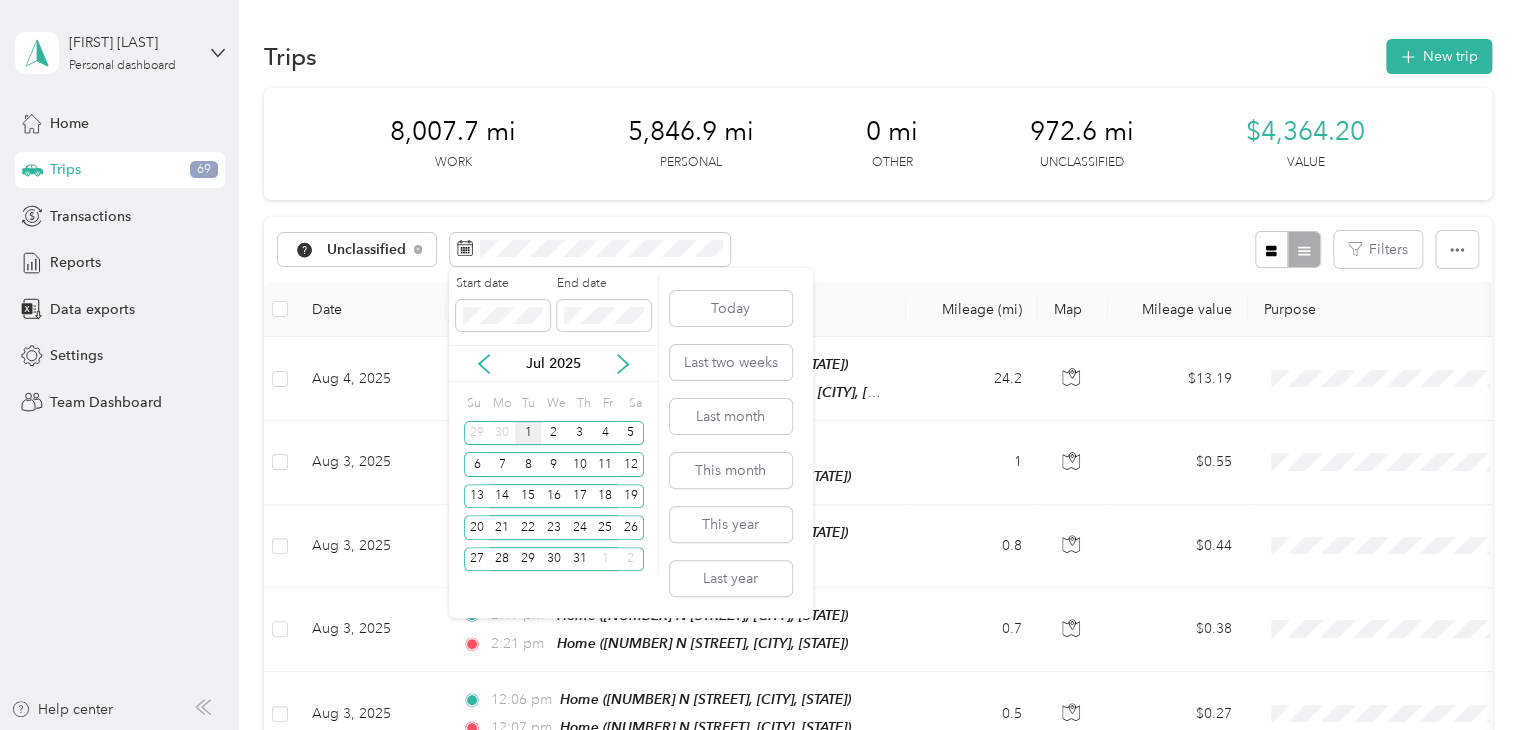 click on "1" at bounding box center (528, 433) 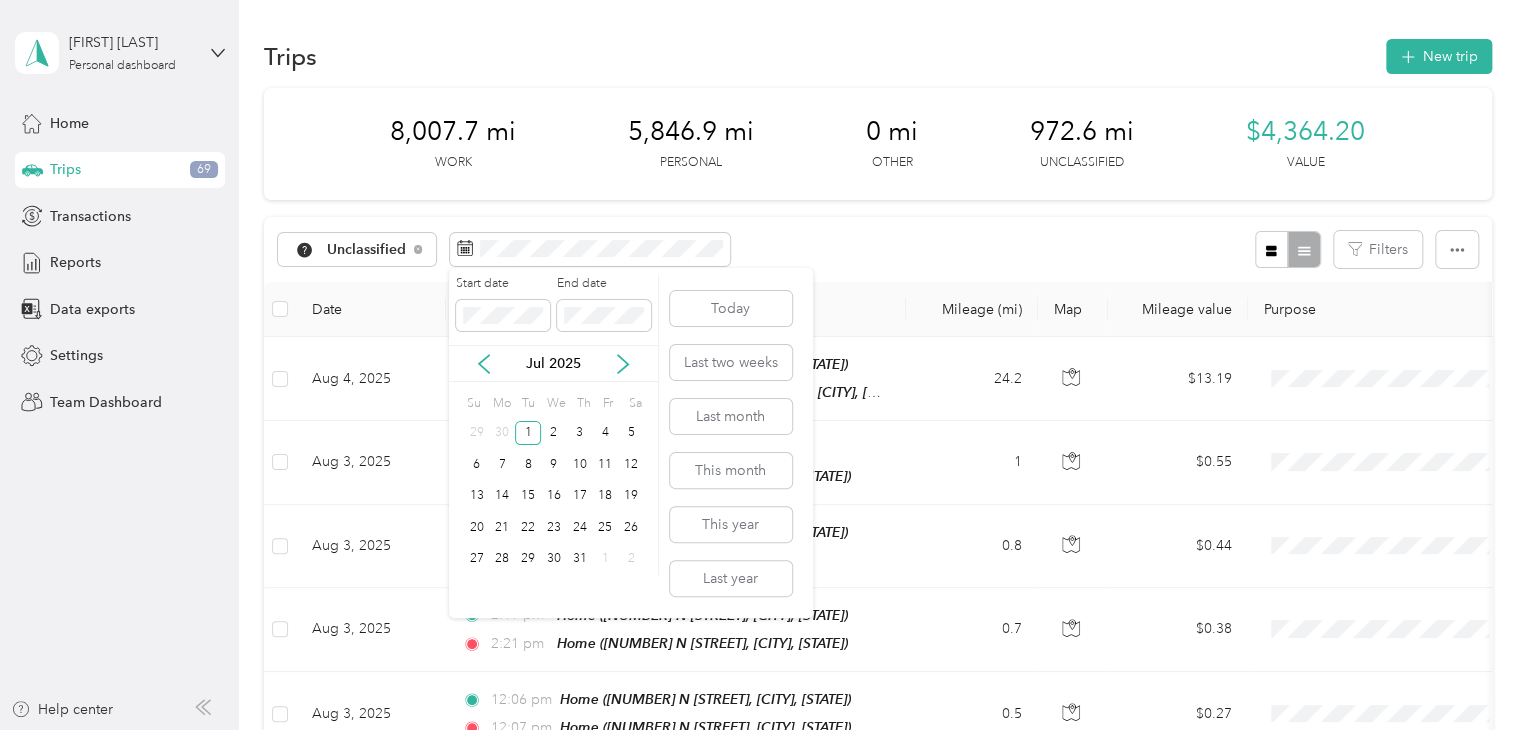click on "Jul 2025" at bounding box center (553, 363) 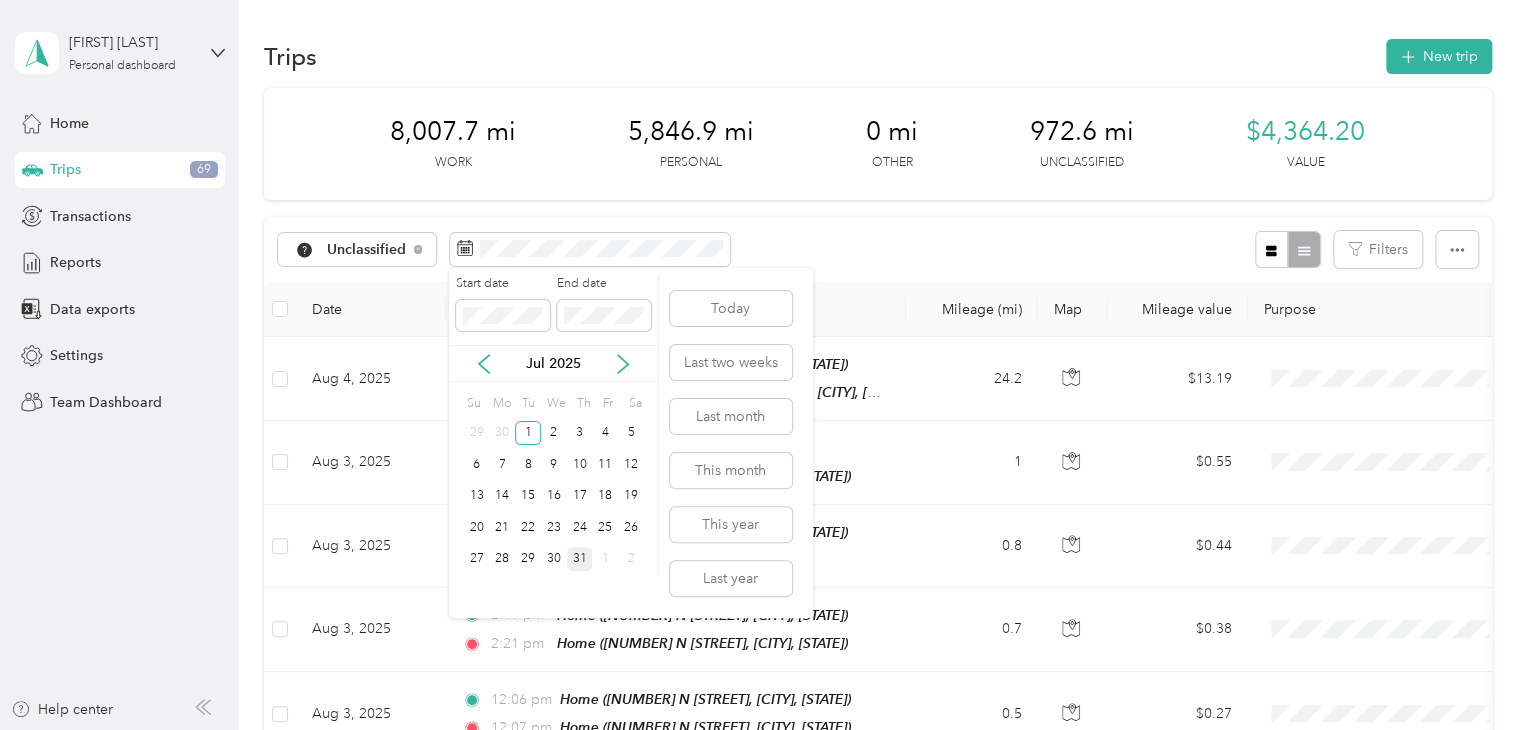 click on "31" at bounding box center [580, 559] 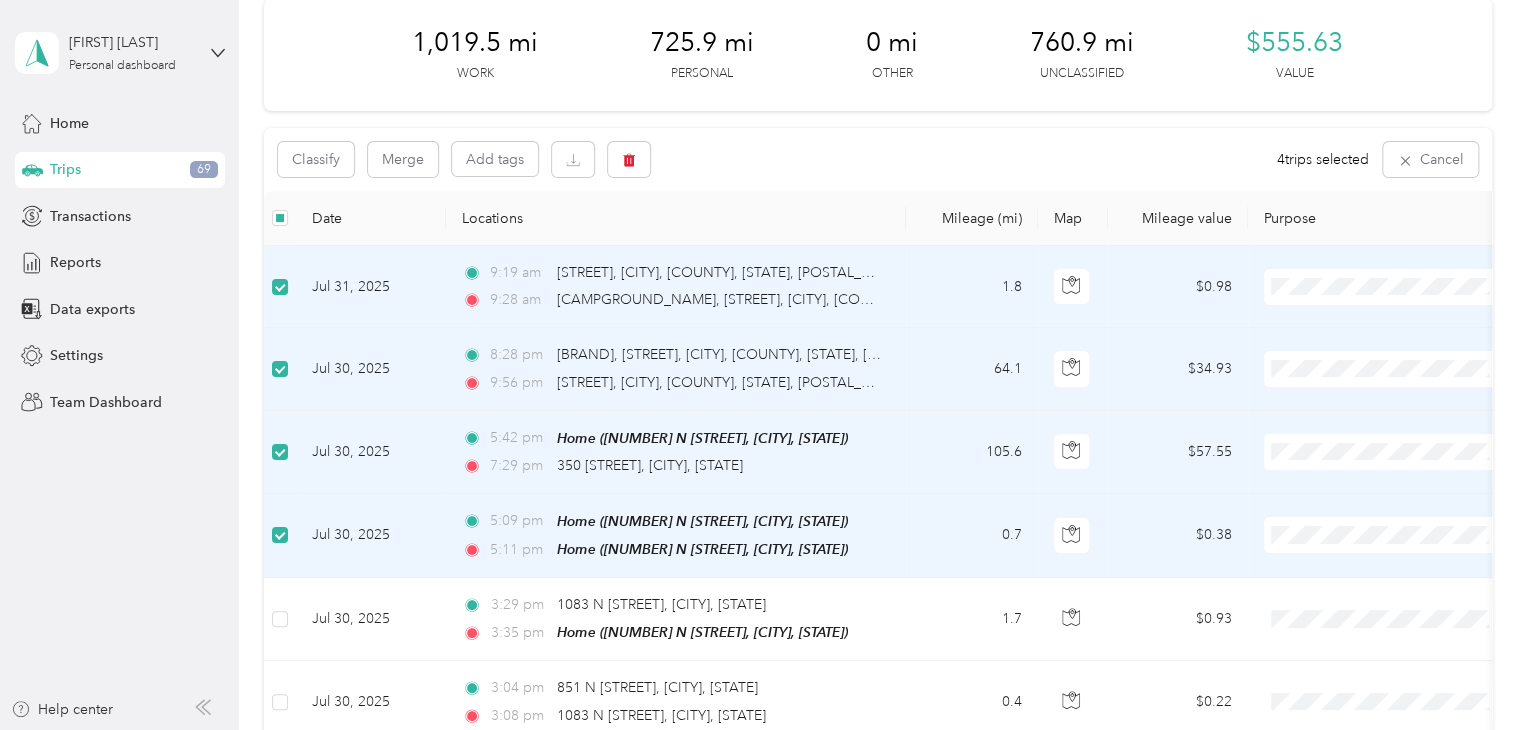 scroll, scrollTop: 200, scrollLeft: 0, axis: vertical 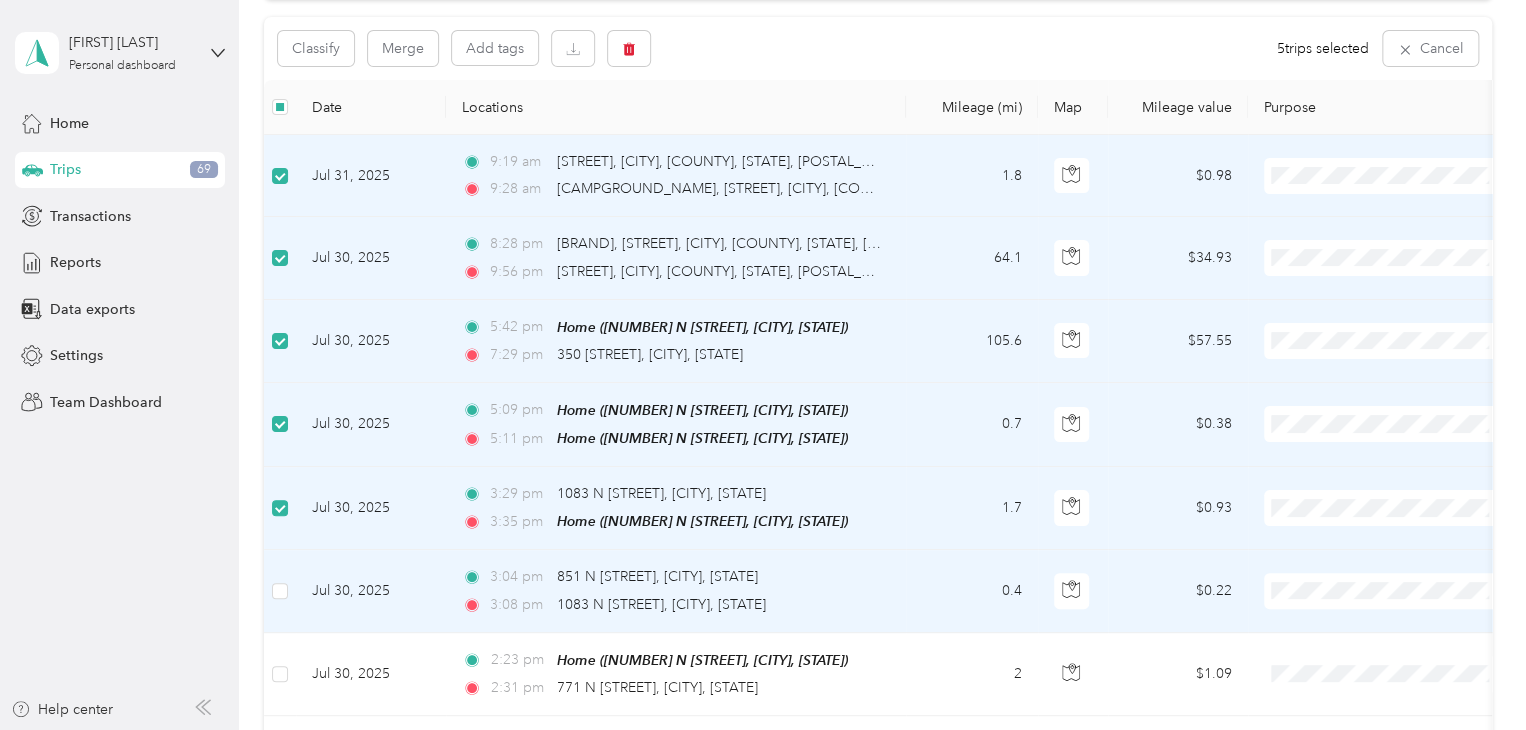 click at bounding box center (280, 591) 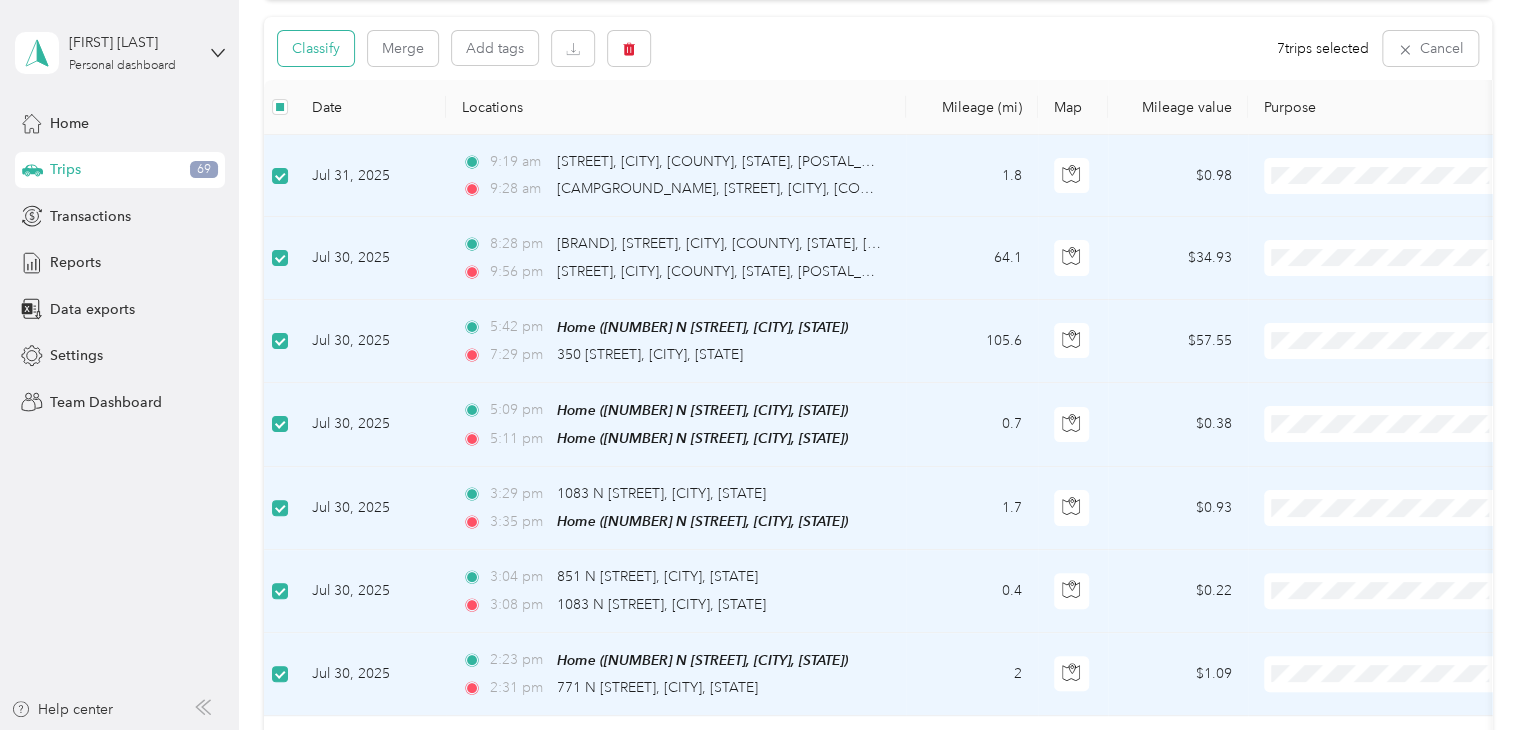 click on "Classify" at bounding box center (316, 48) 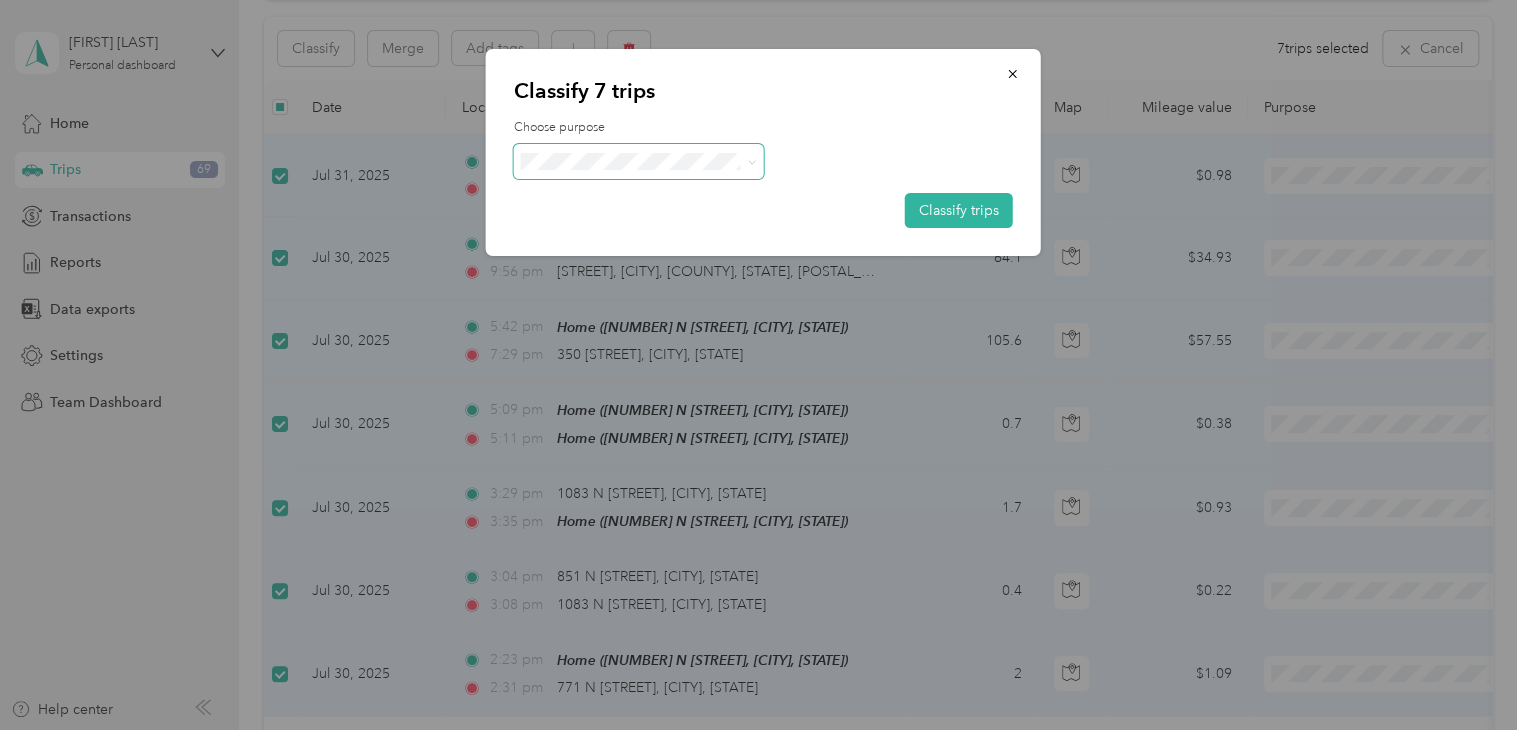 click 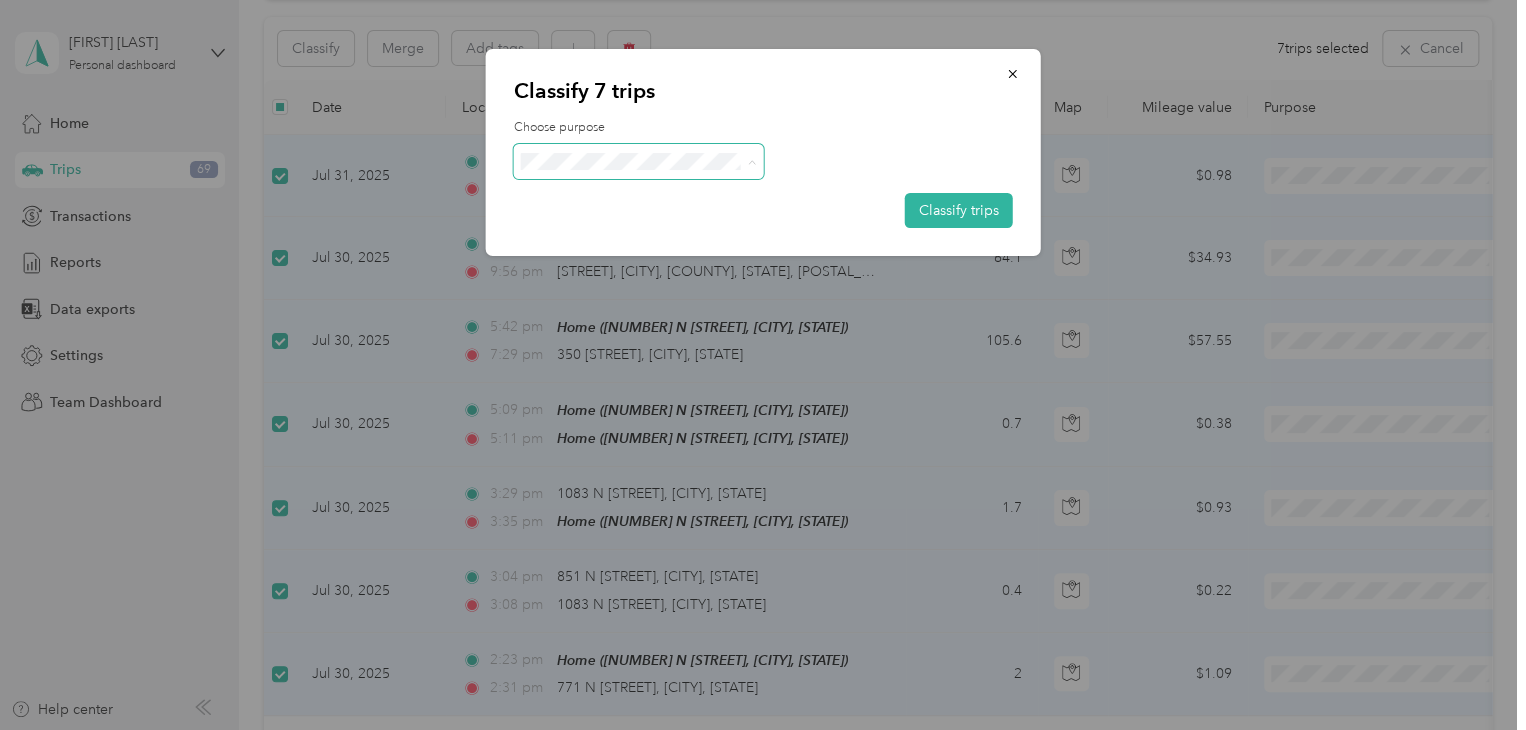 click on "Personal" at bounding box center (656, 233) 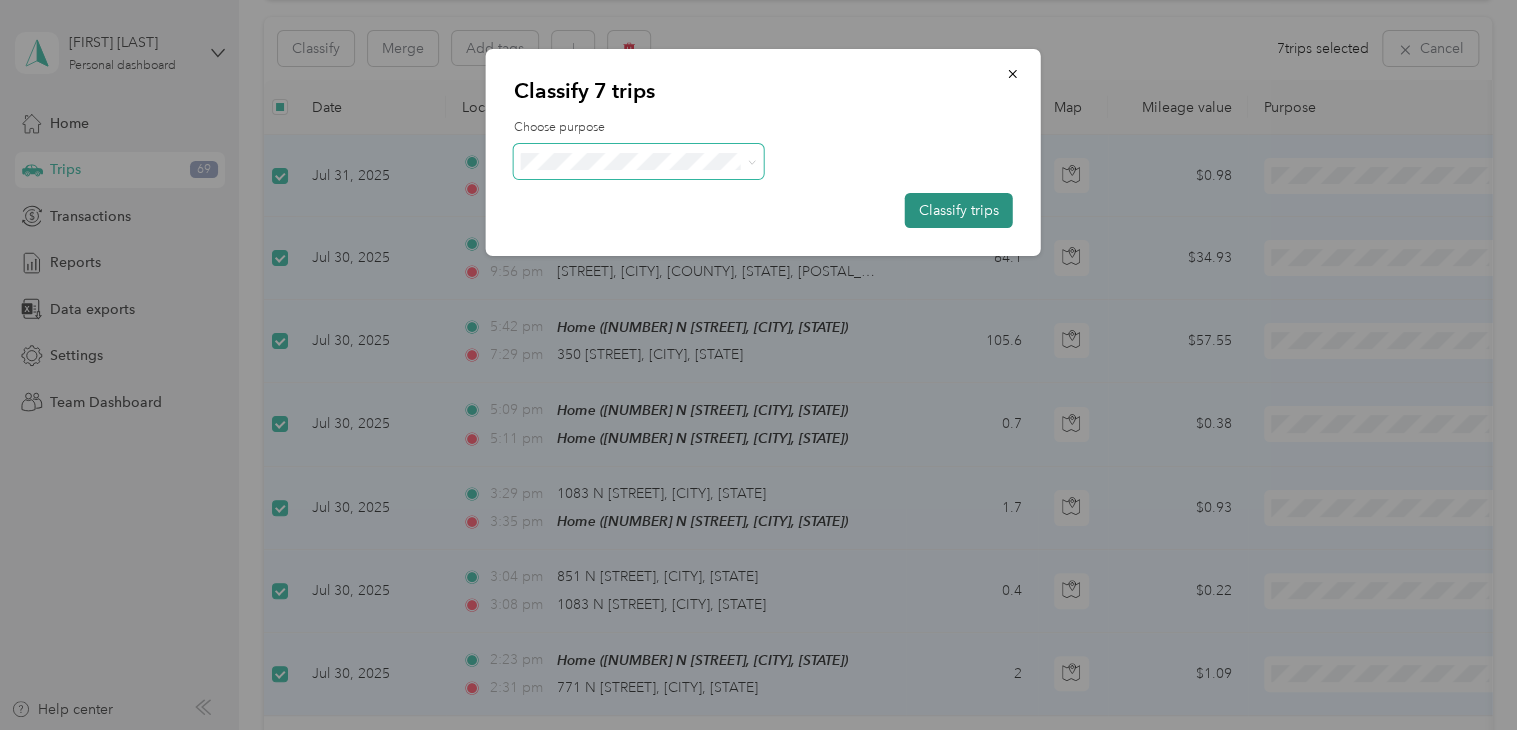 click on "Classify trips" at bounding box center [959, 210] 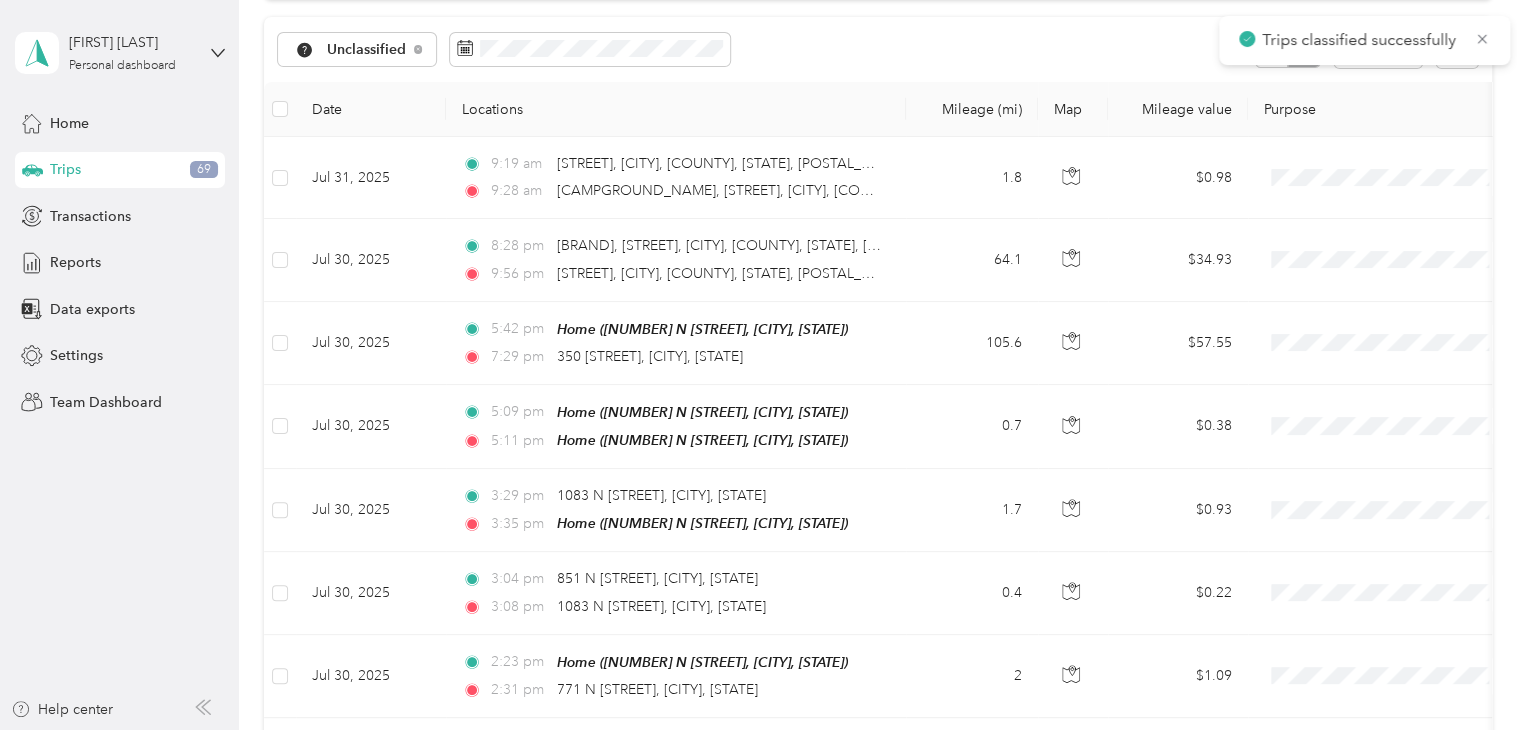 scroll, scrollTop: 201, scrollLeft: 0, axis: vertical 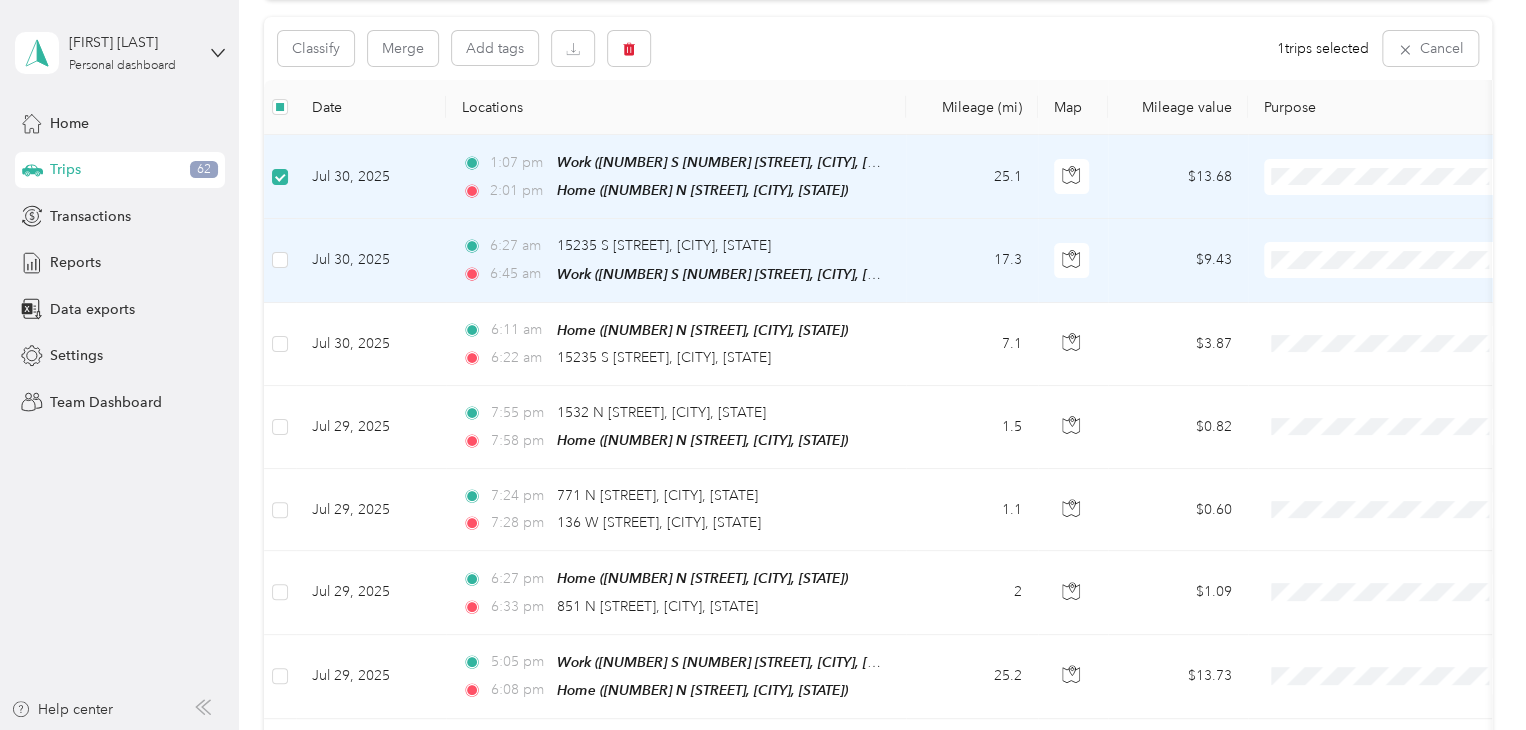 click at bounding box center (280, 260) 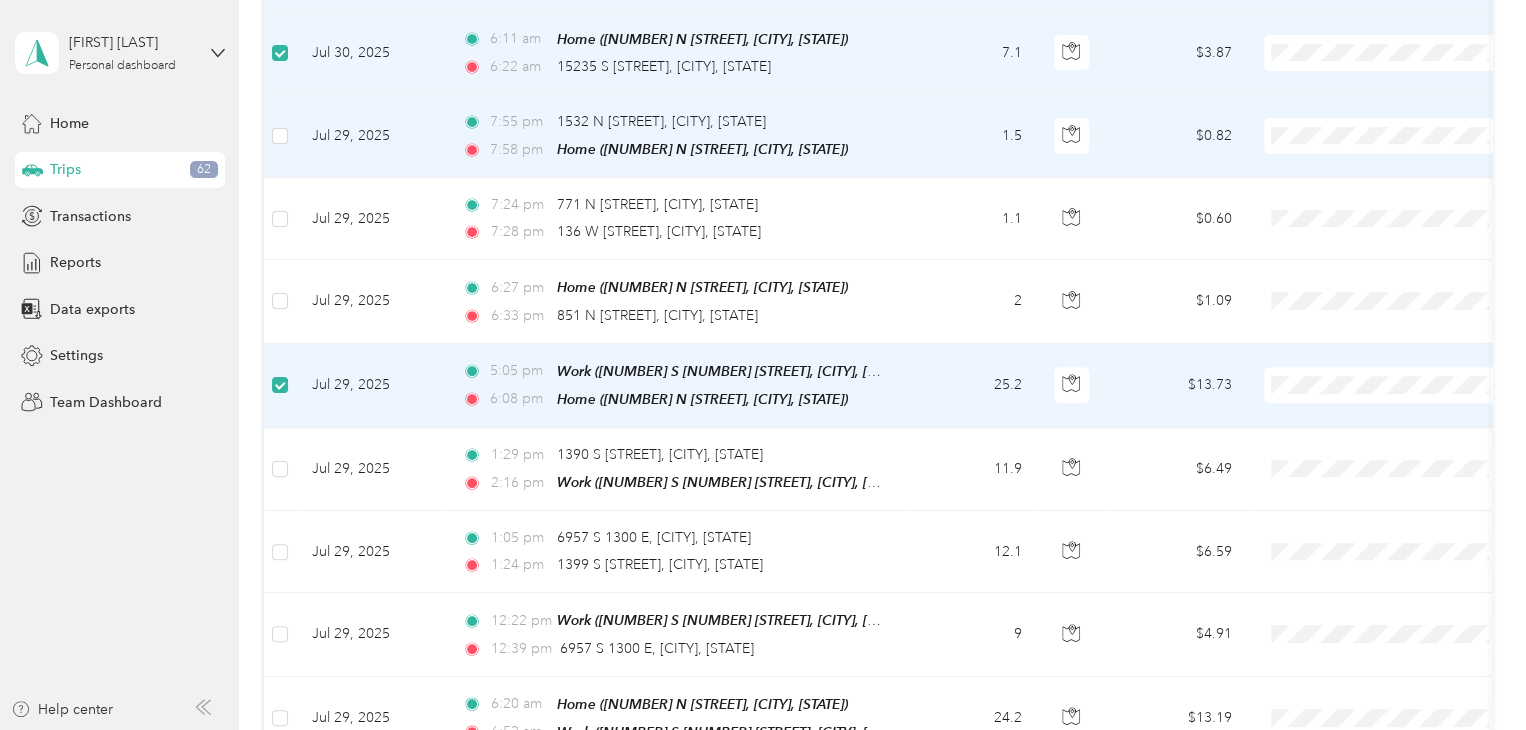 scroll, scrollTop: 500, scrollLeft: 0, axis: vertical 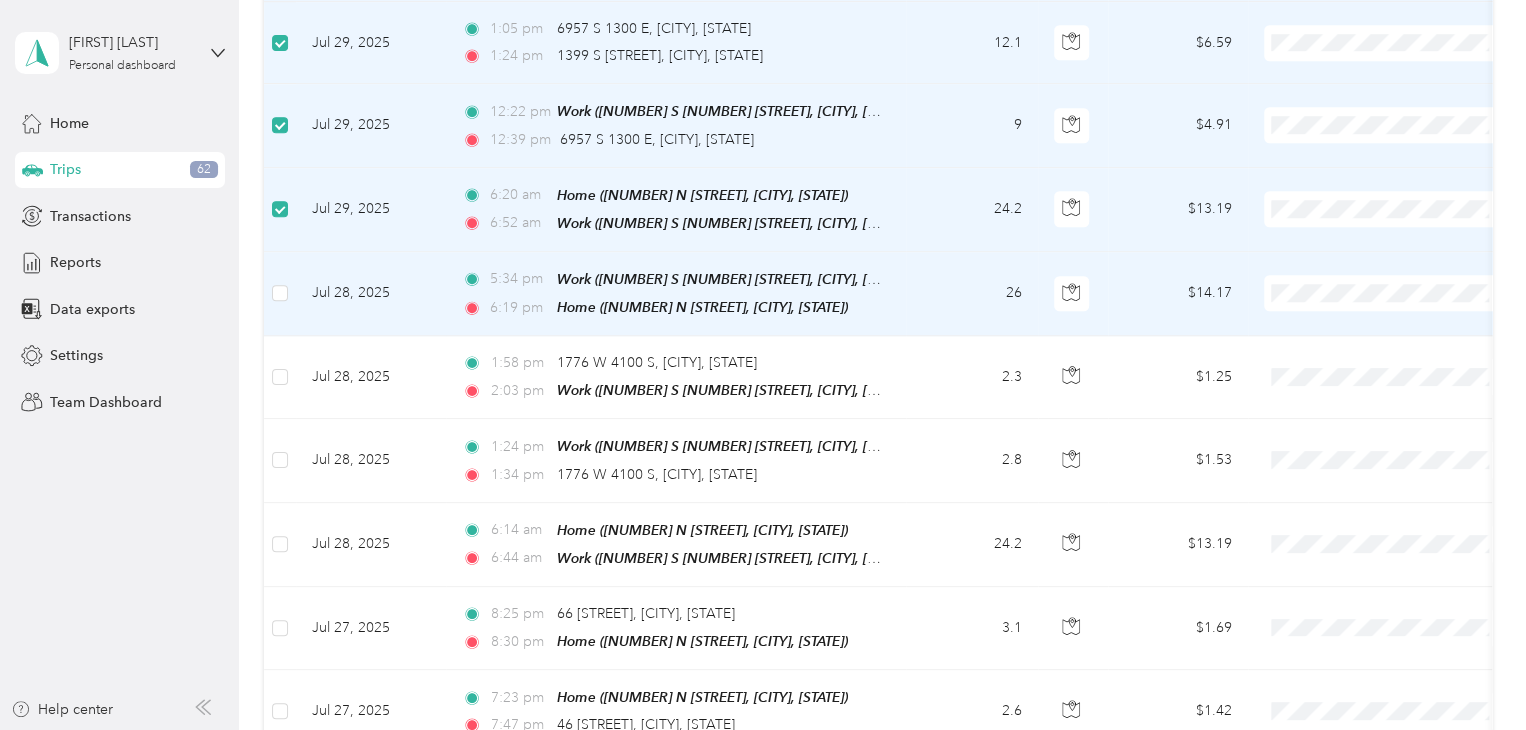 click at bounding box center (280, 294) 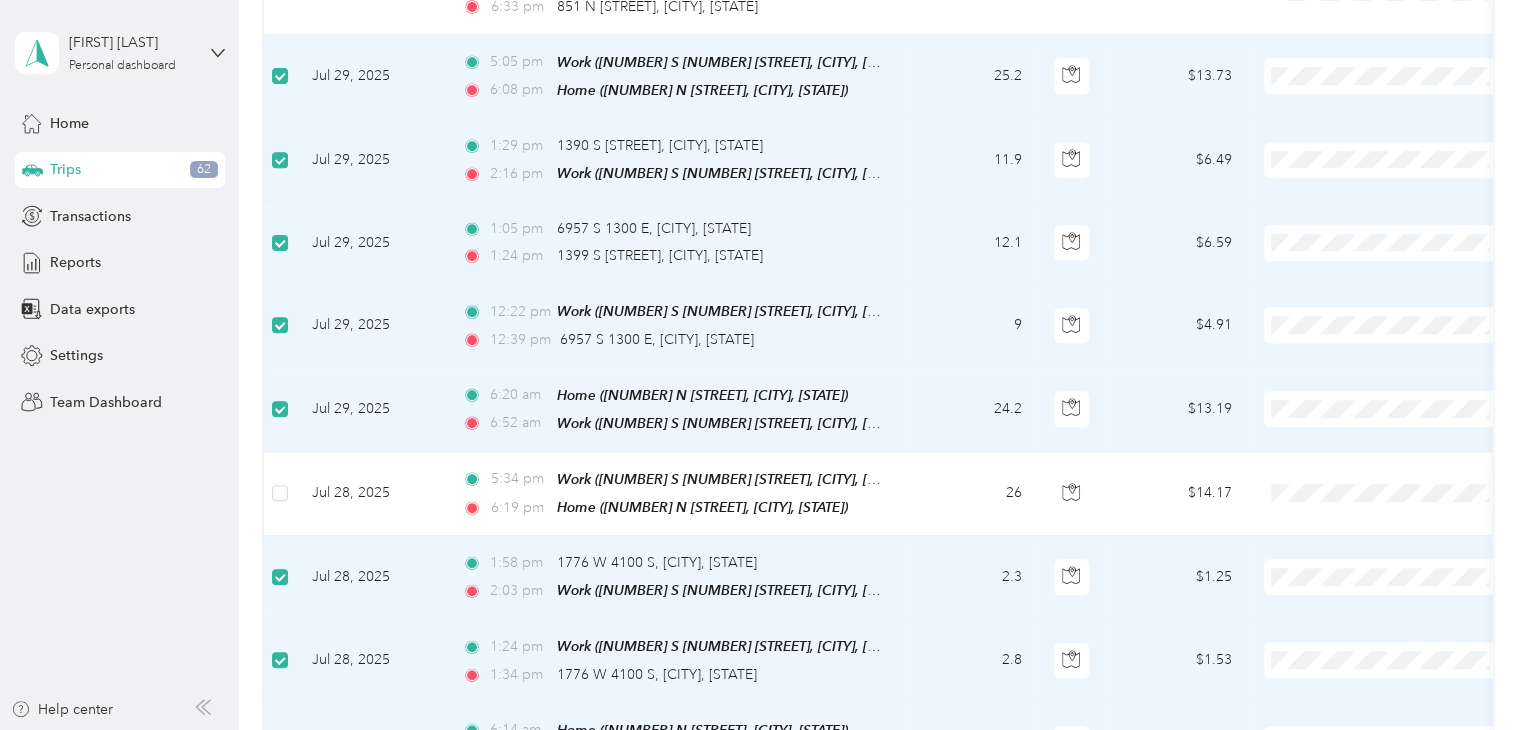 scroll, scrollTop: 200, scrollLeft: 0, axis: vertical 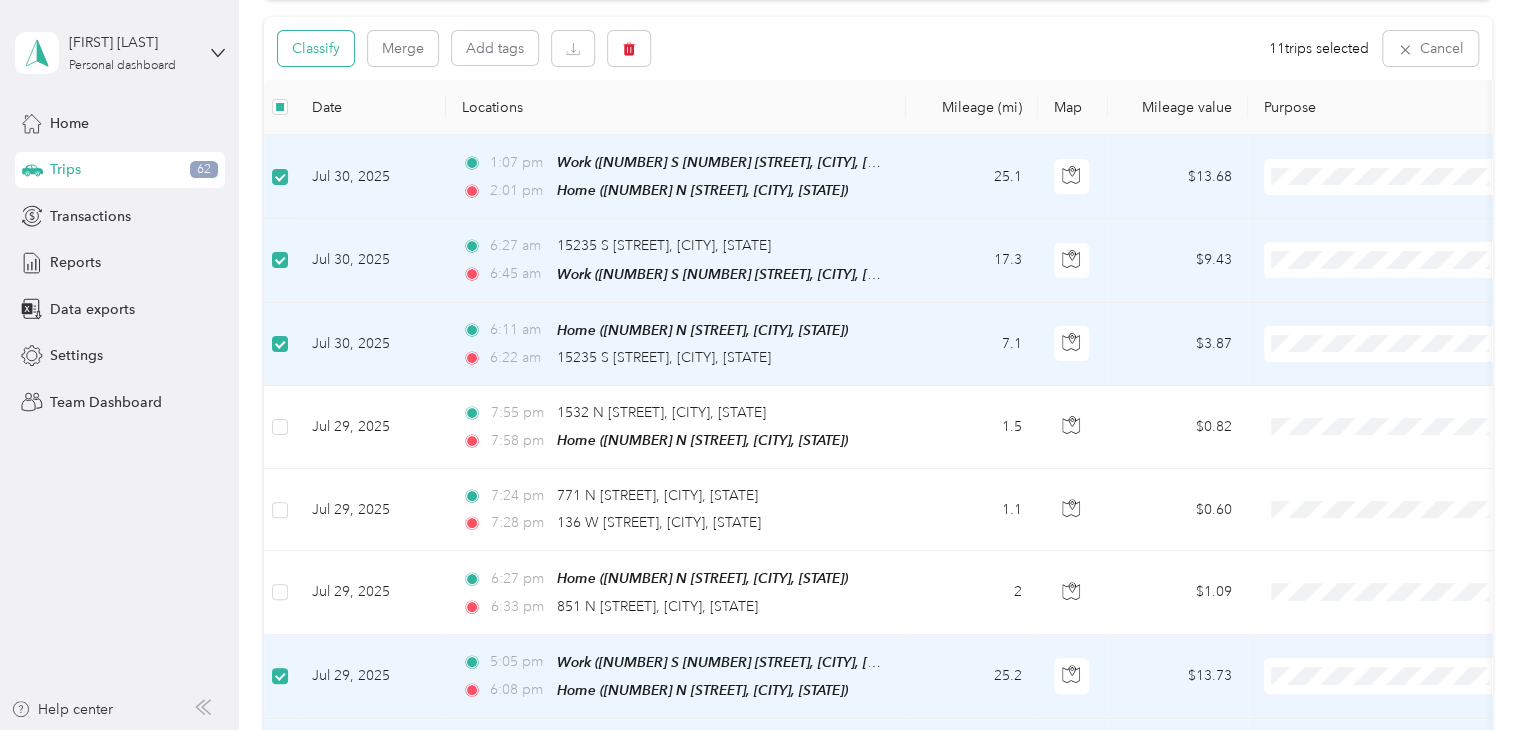 click on "Classify" at bounding box center [316, 48] 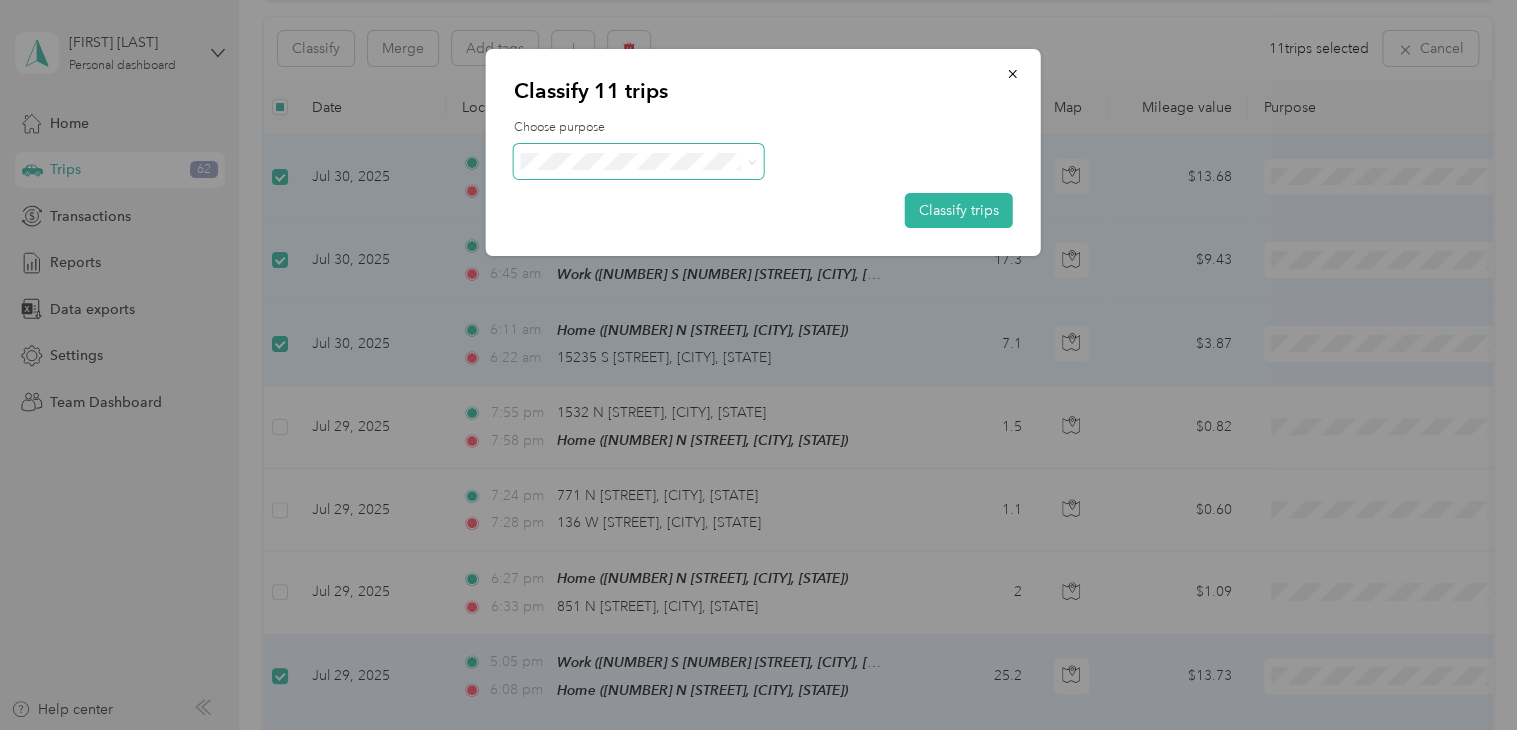 click 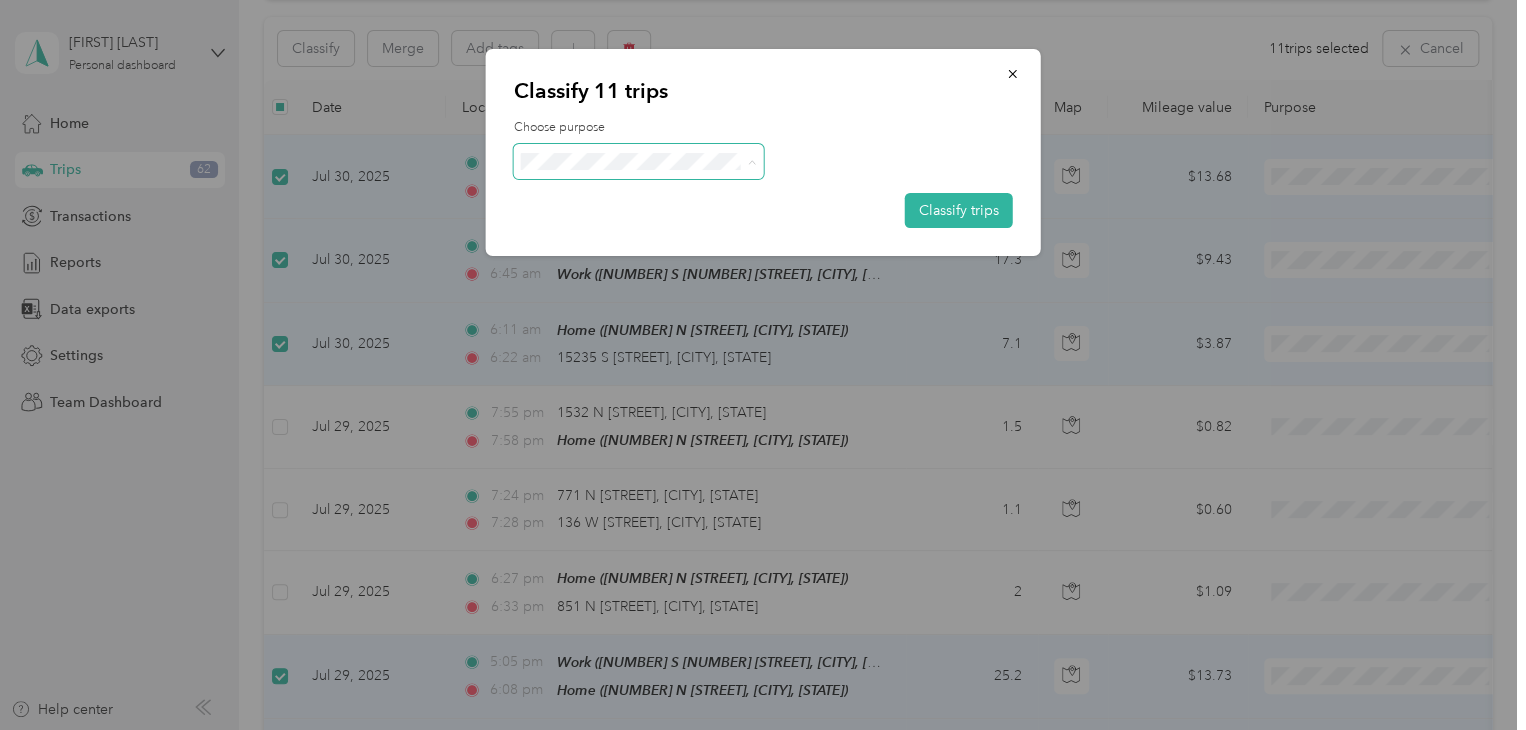 click on "Work" at bounding box center (656, 198) 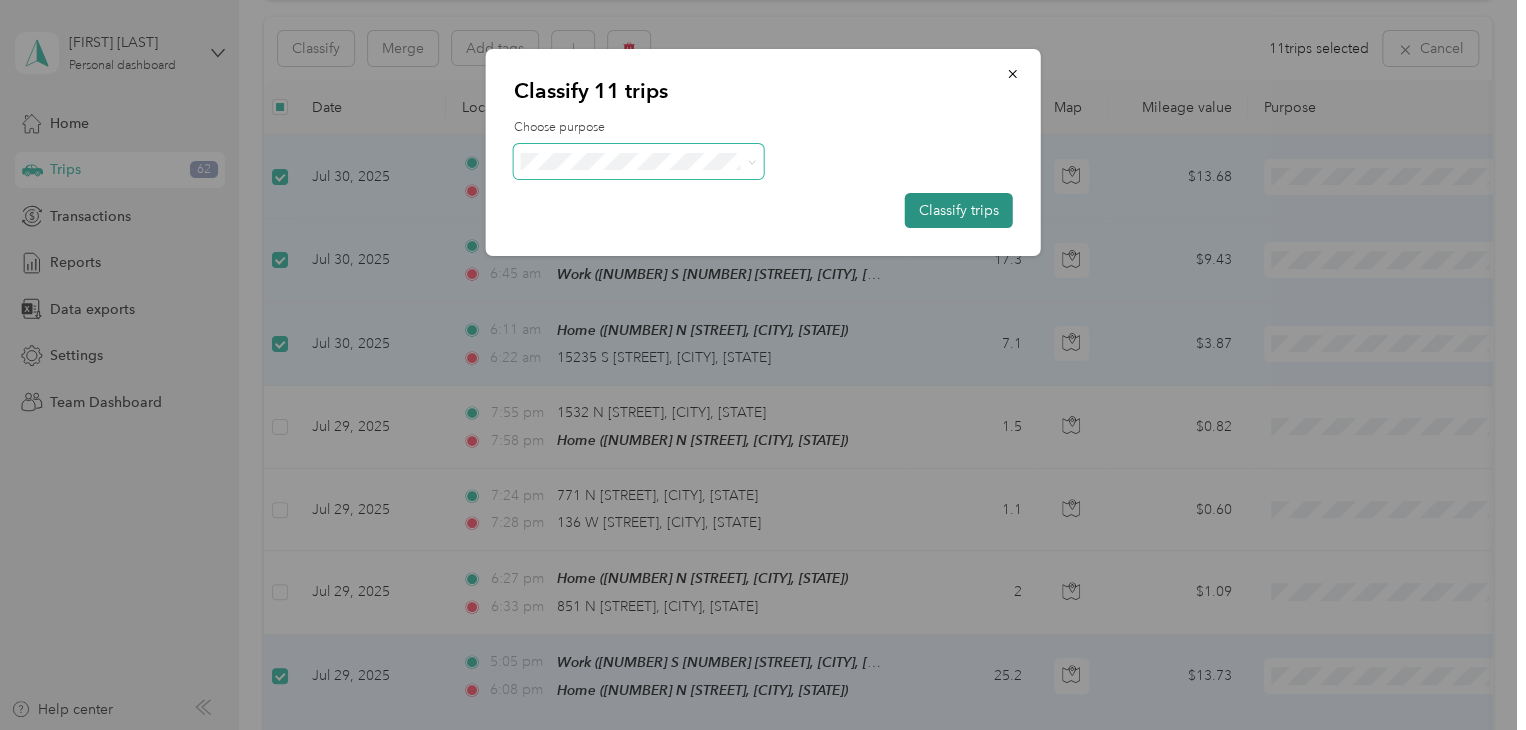 click on "Classify trips" at bounding box center (959, 210) 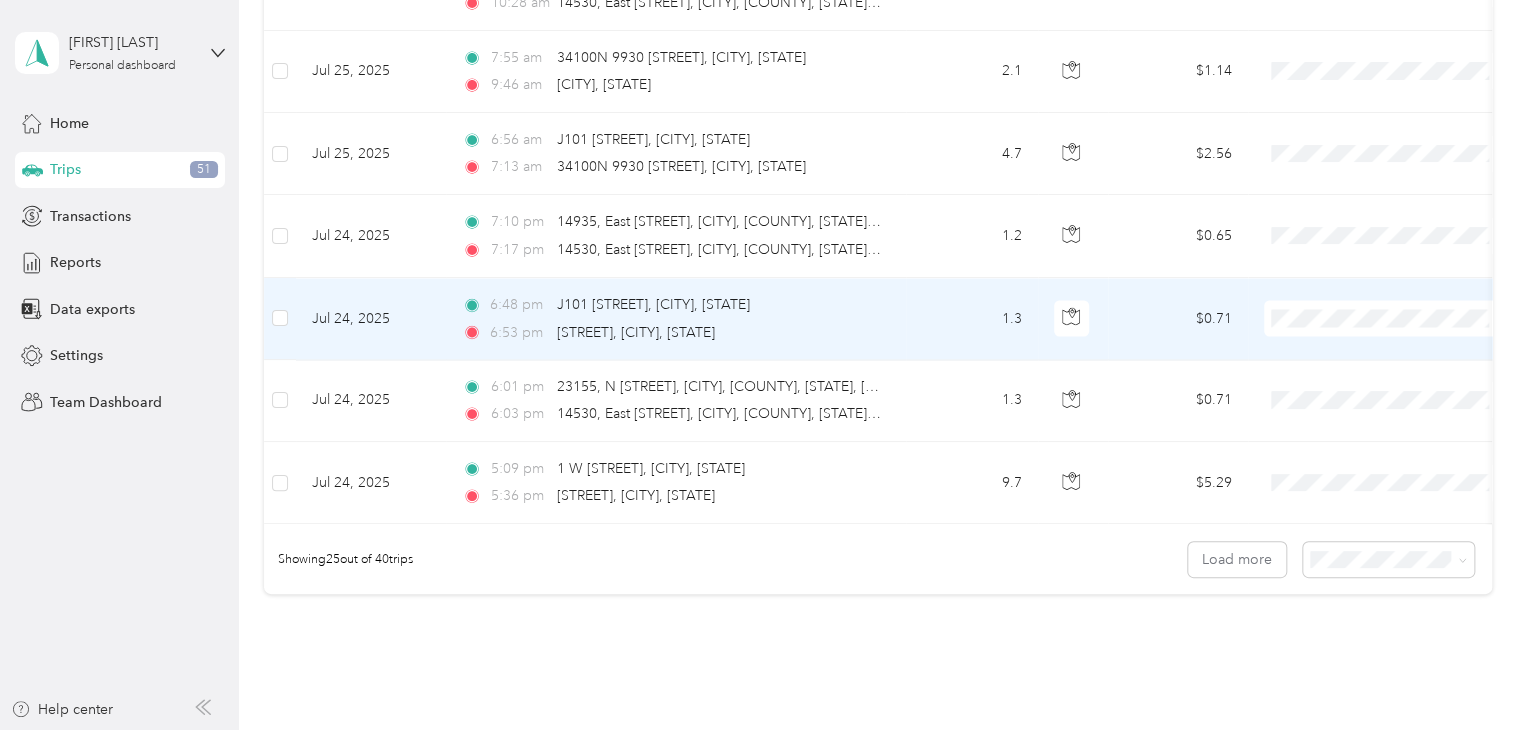 scroll, scrollTop: 2020, scrollLeft: 0, axis: vertical 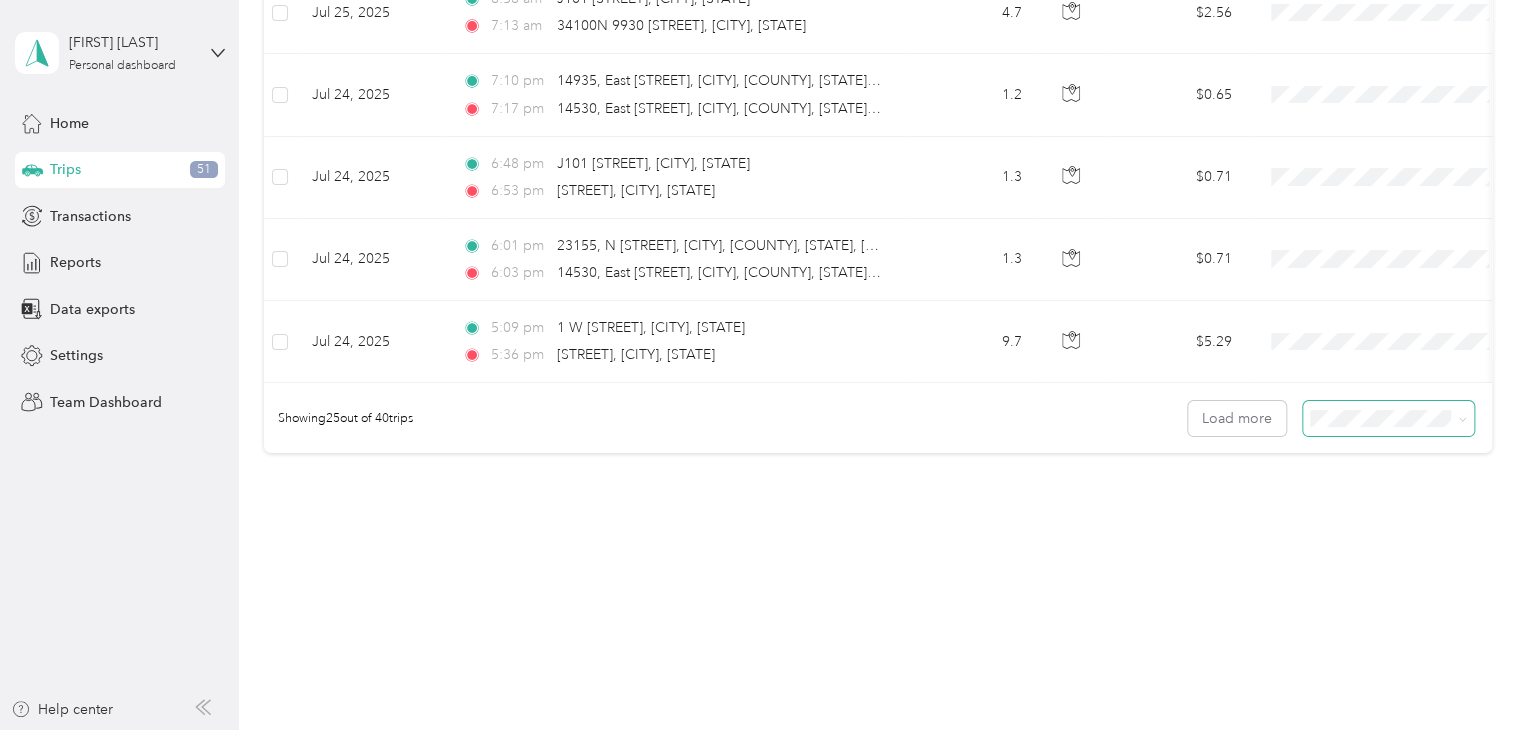 click at bounding box center (1388, 418) 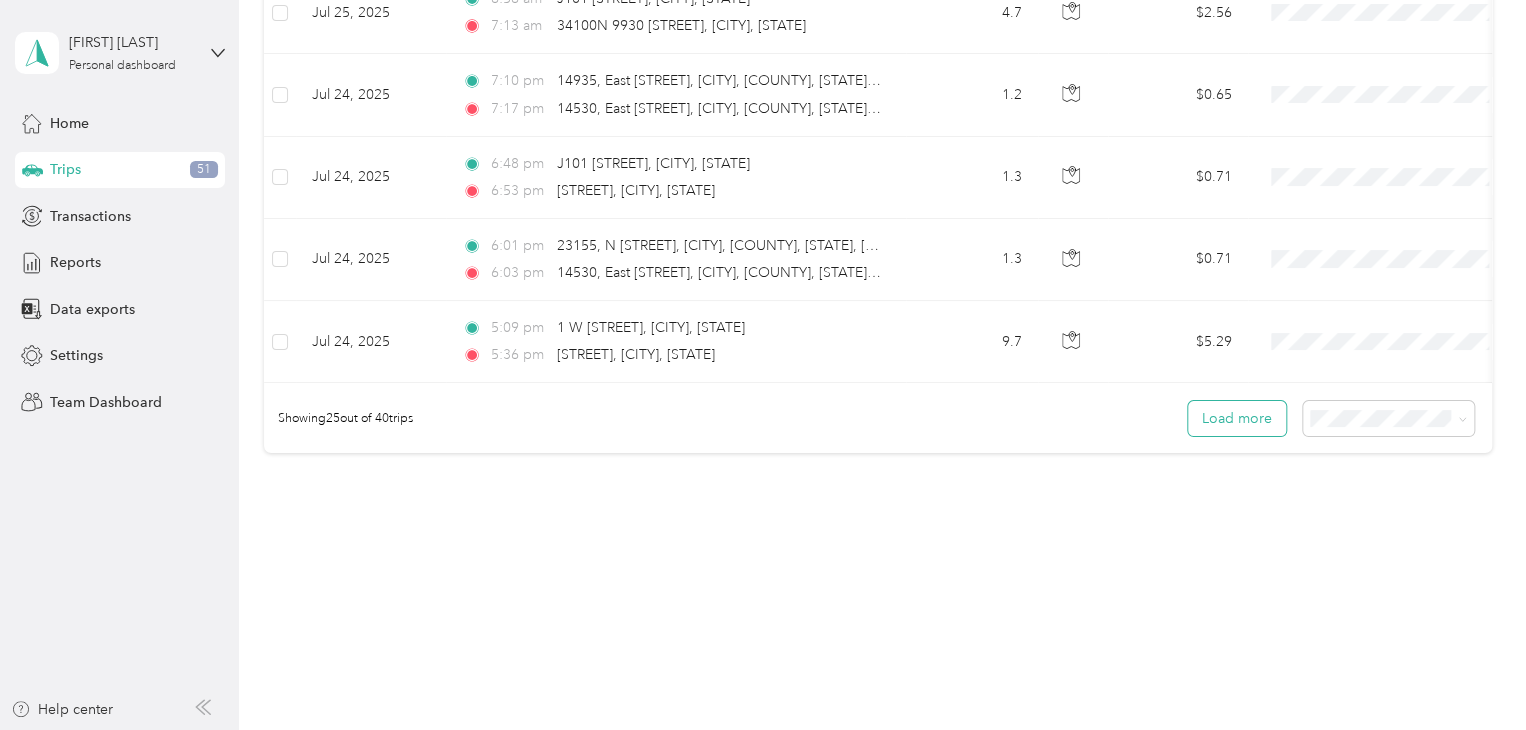 click on "Load more" at bounding box center [1237, 418] 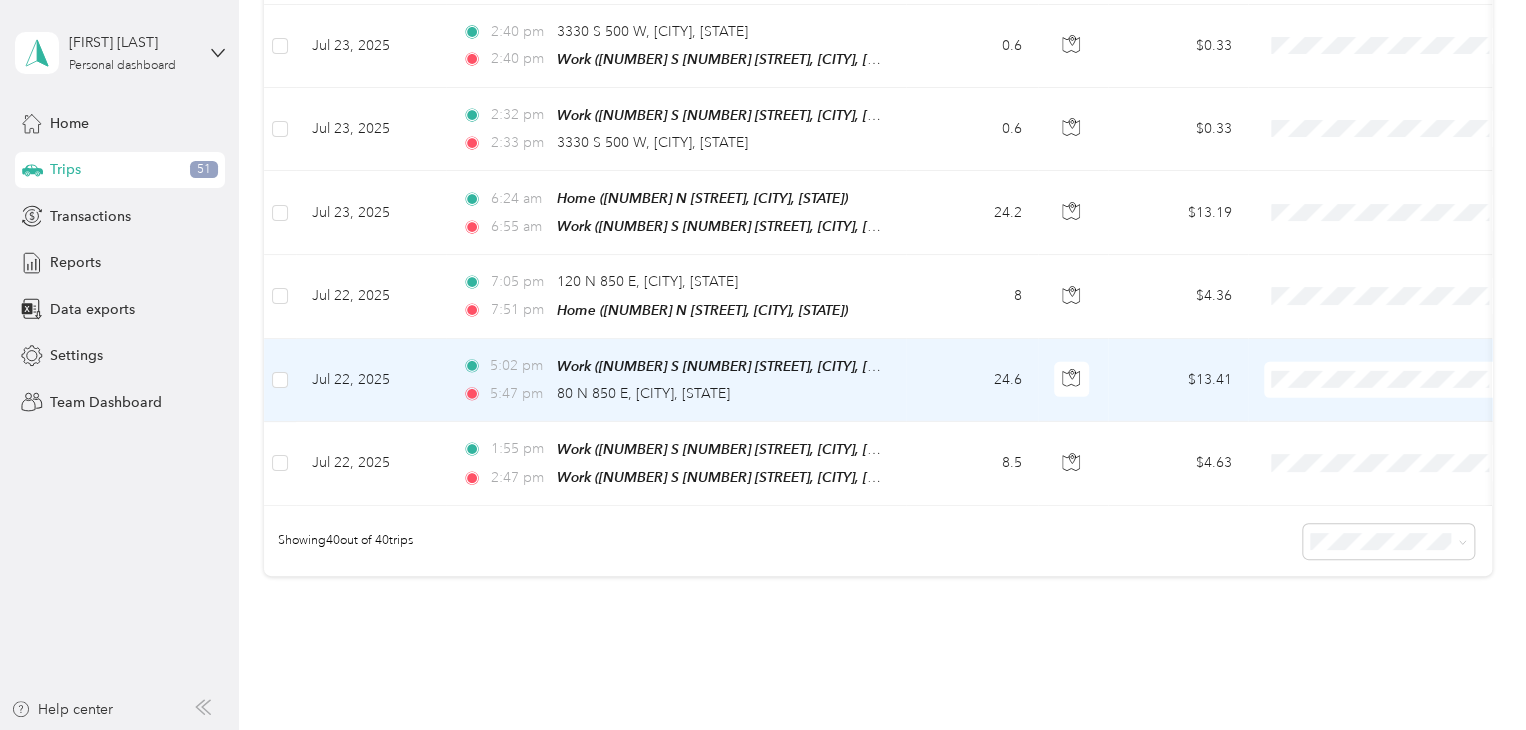scroll, scrollTop: 3250, scrollLeft: 0, axis: vertical 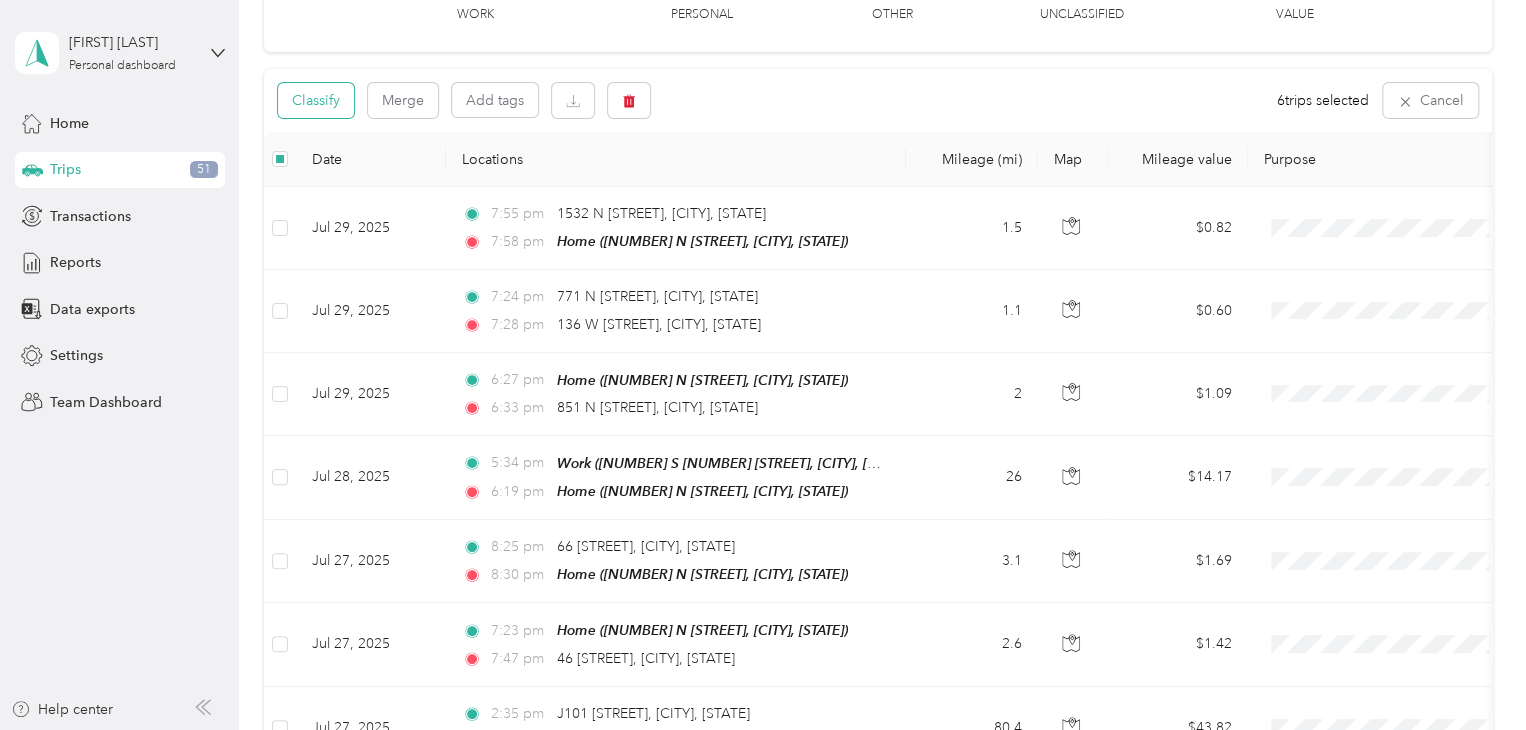 click on "Classify" at bounding box center [316, 100] 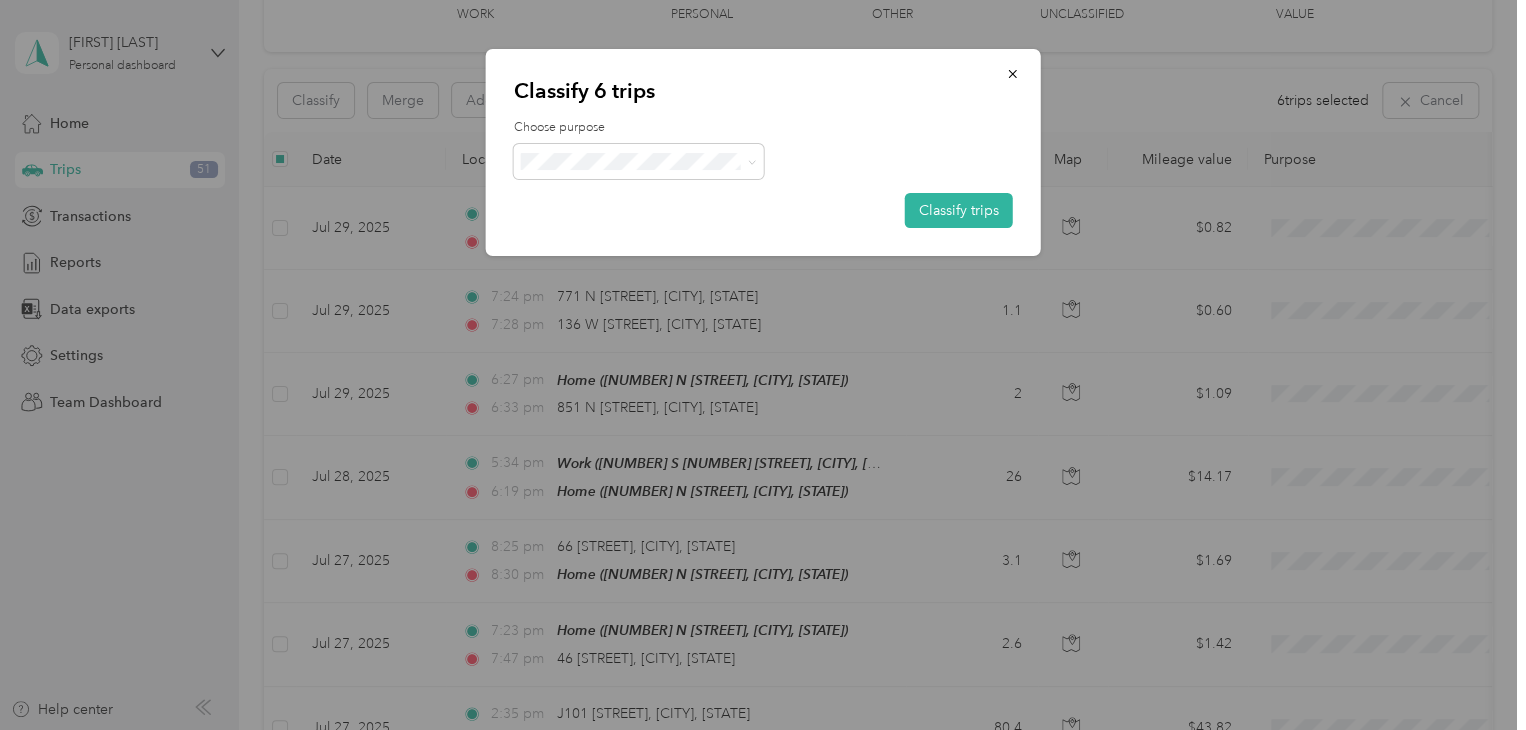 click on "Work" at bounding box center [645, 194] 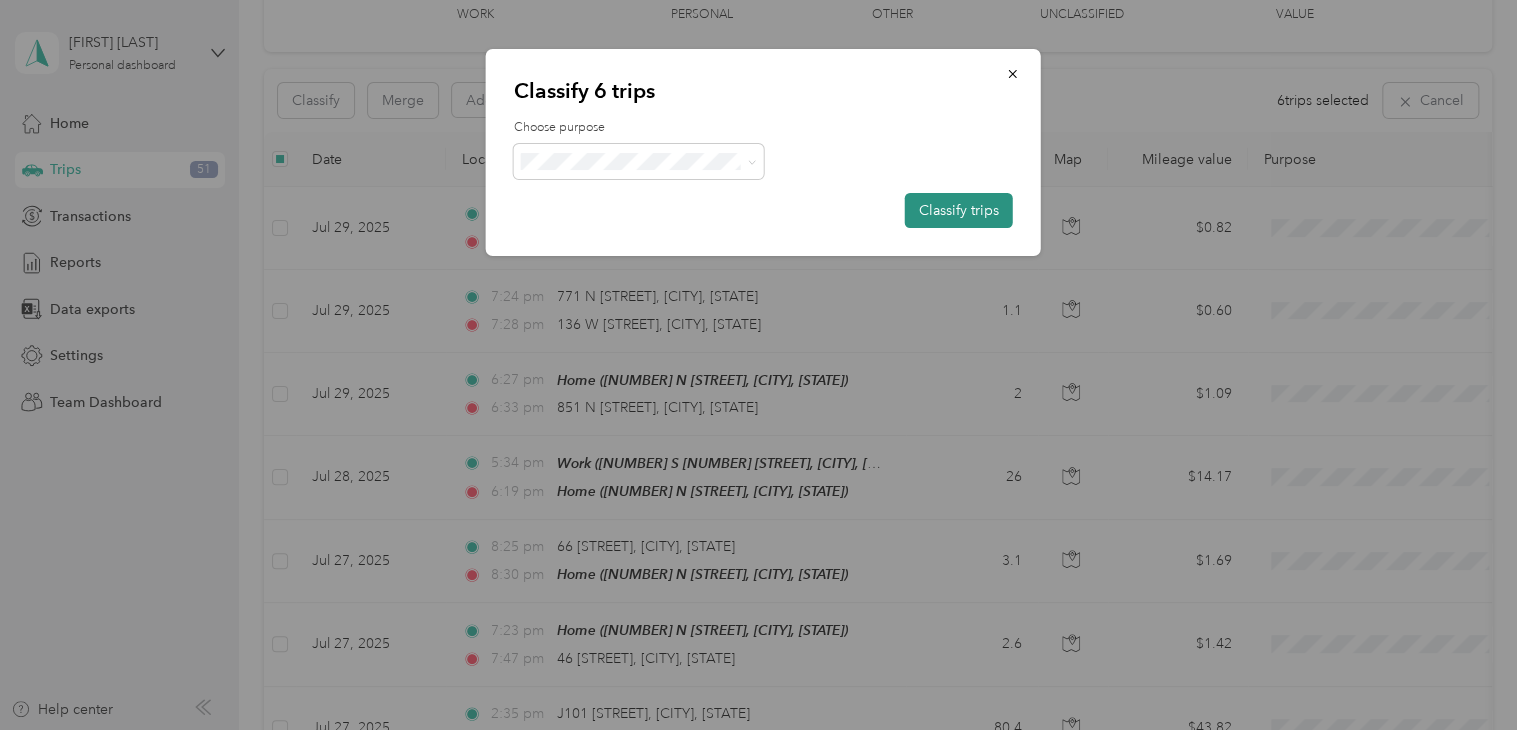 click on "Classify trips" at bounding box center (959, 210) 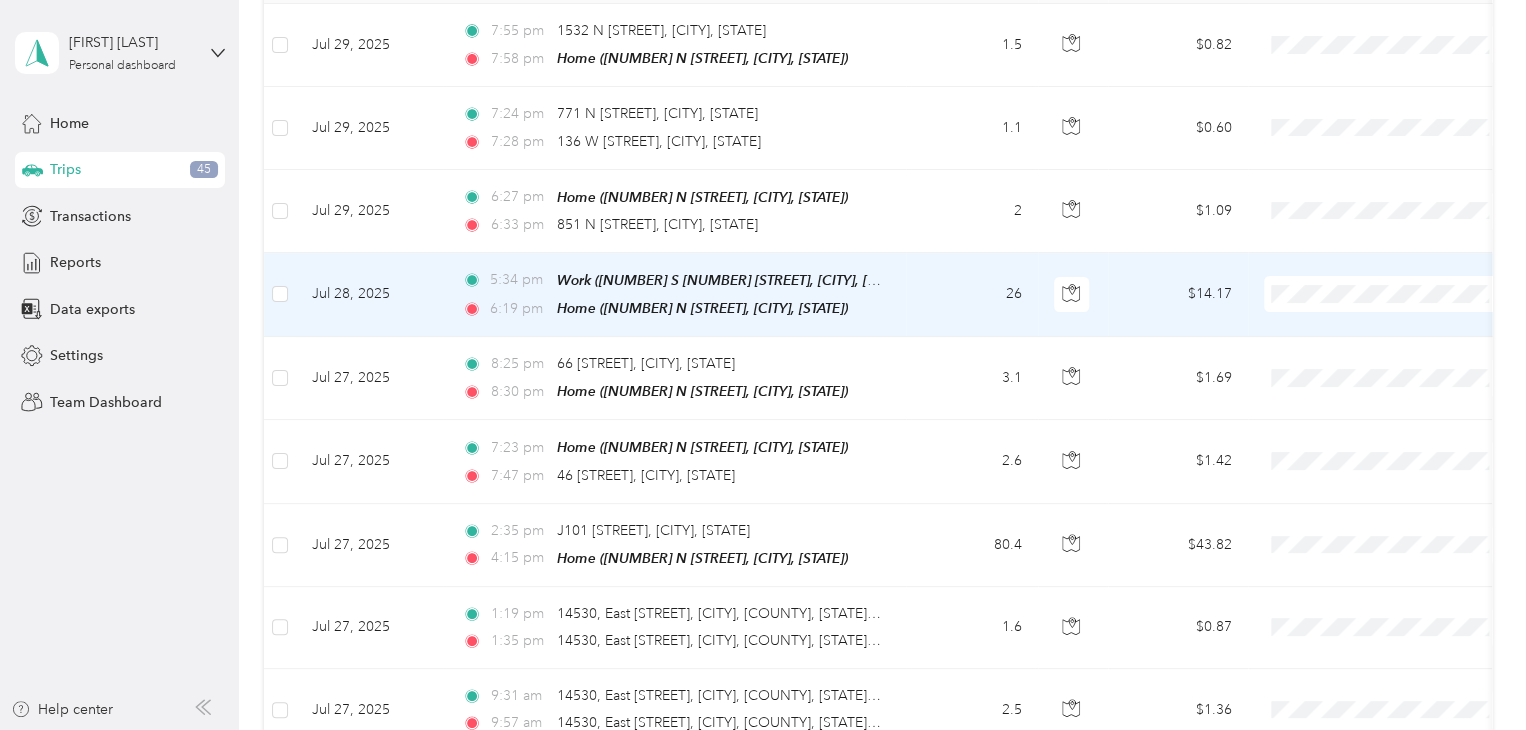 scroll, scrollTop: 0, scrollLeft: 0, axis: both 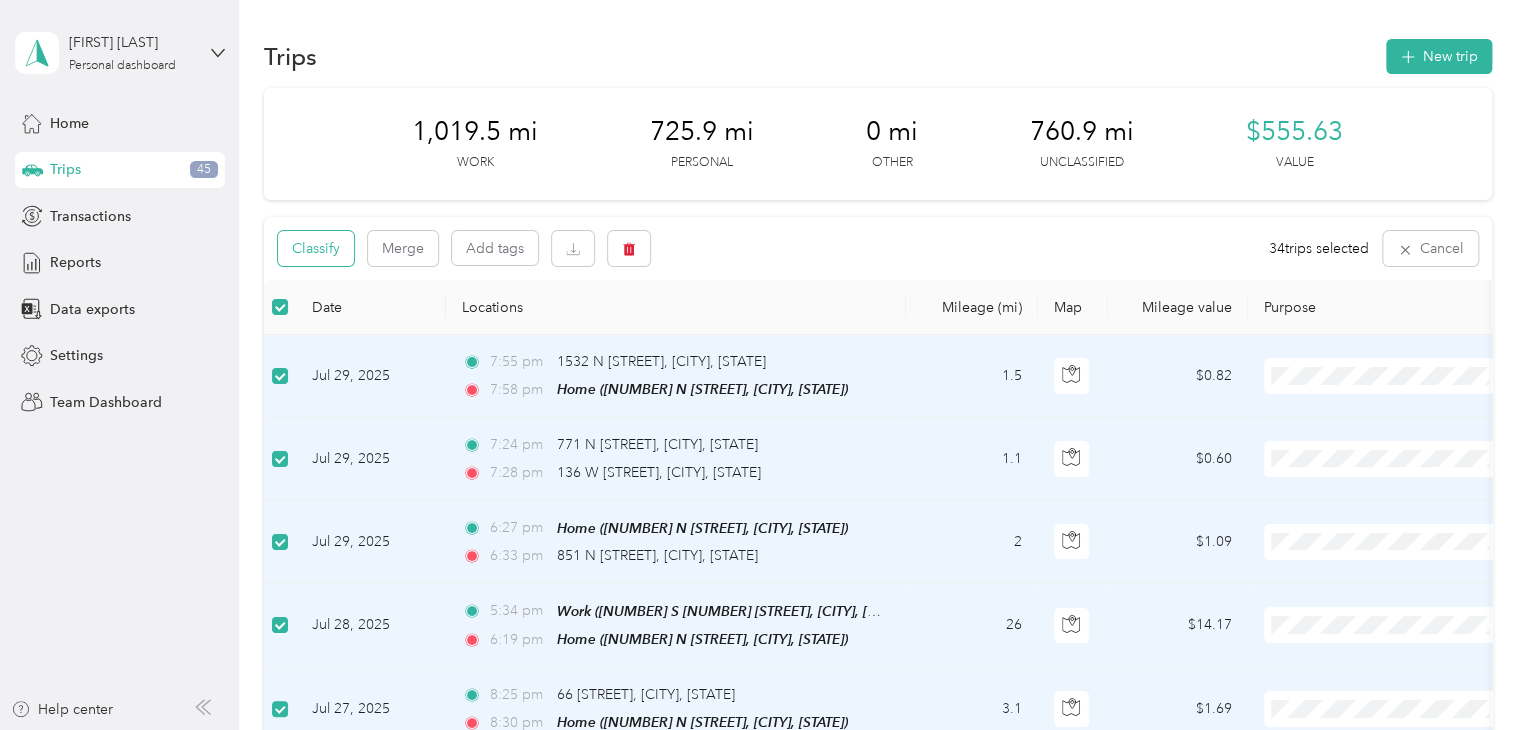 click on "Classify" at bounding box center [316, 248] 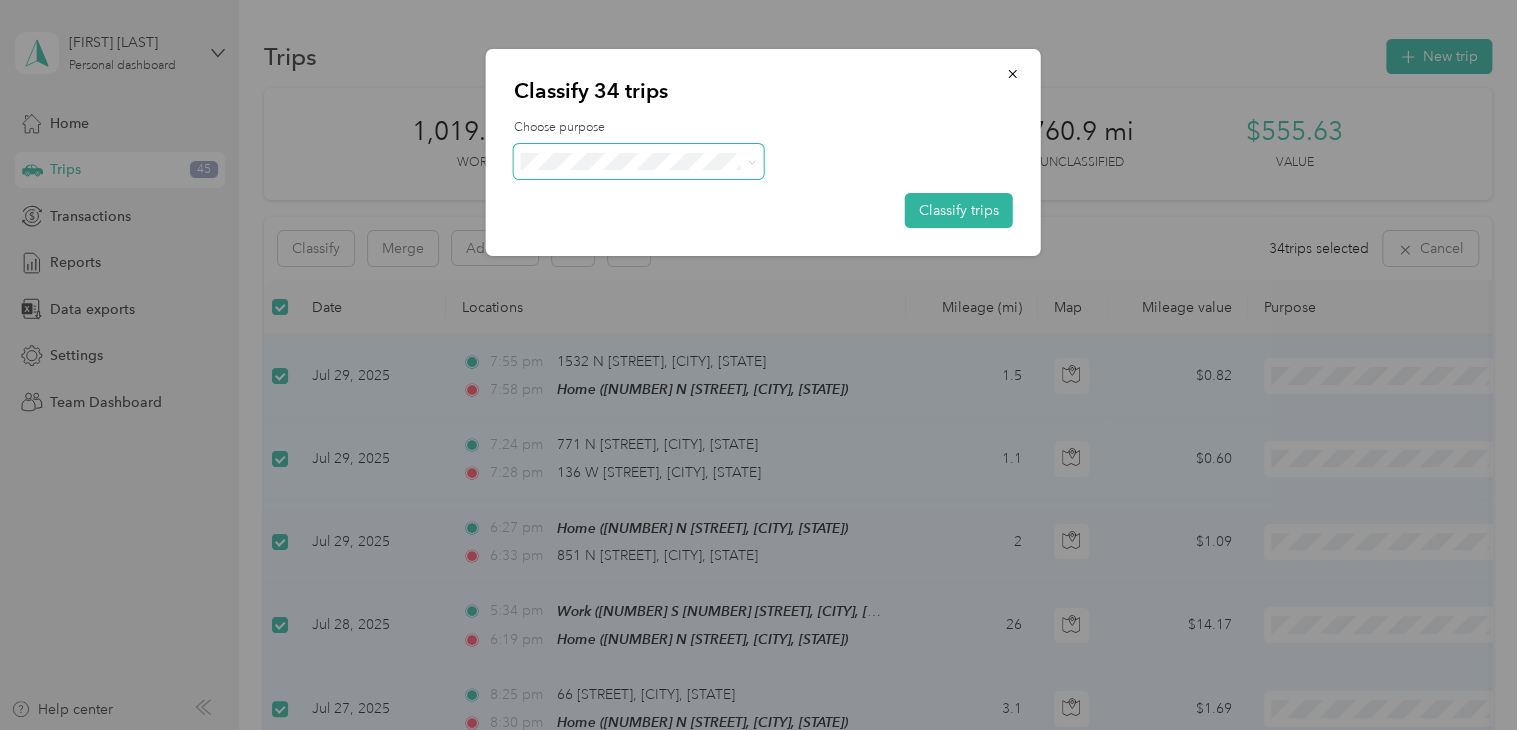 click 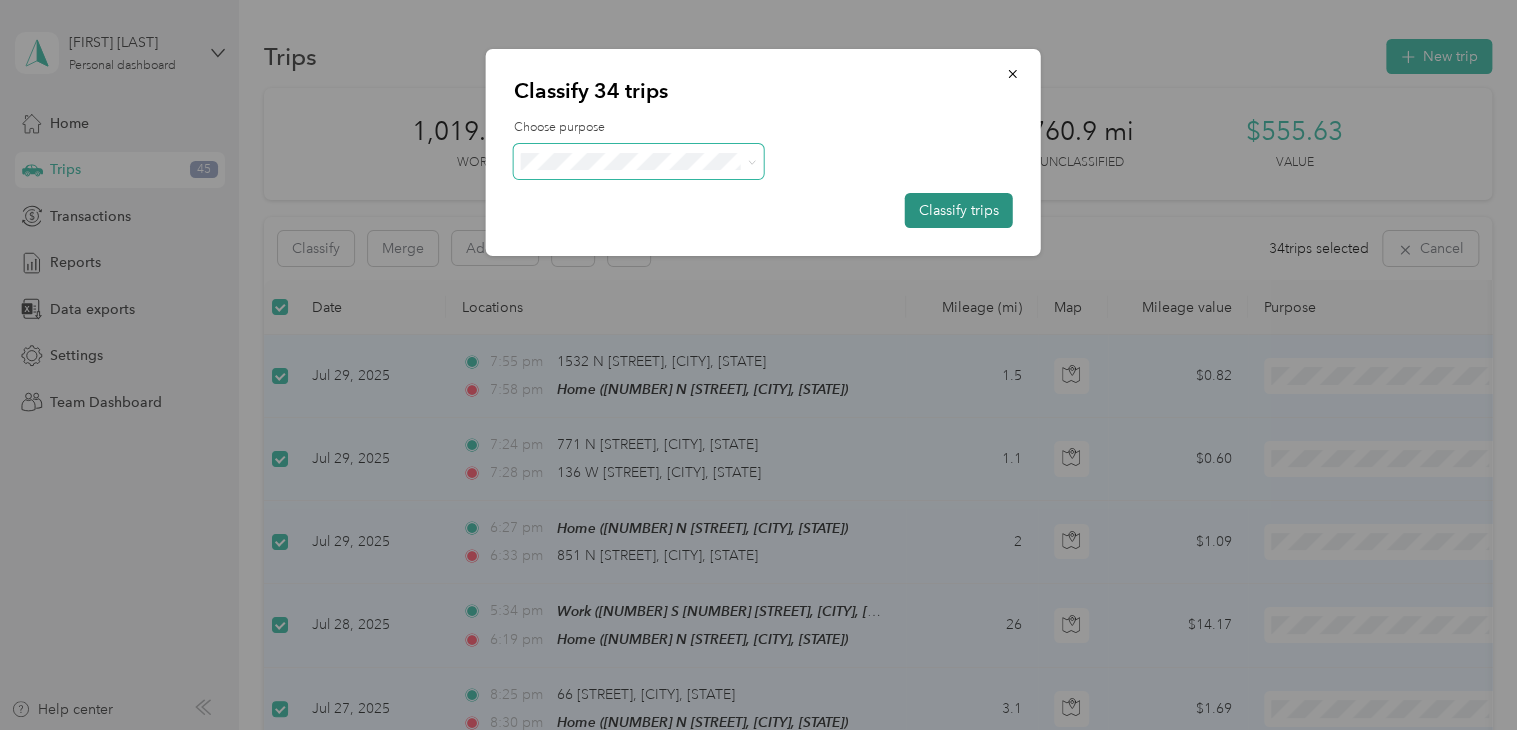 click on "Classify trips" at bounding box center (959, 210) 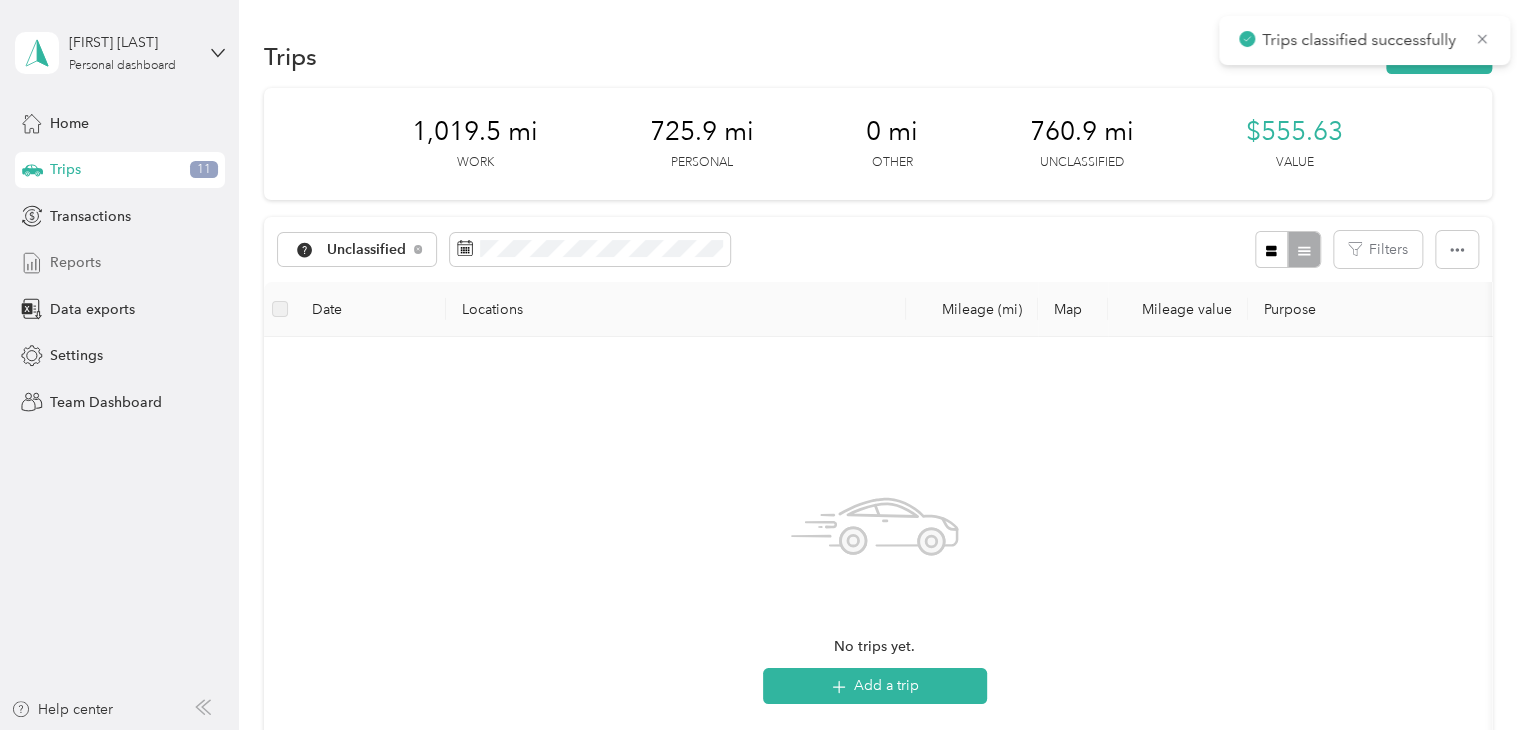 click on "Reports" at bounding box center (120, 263) 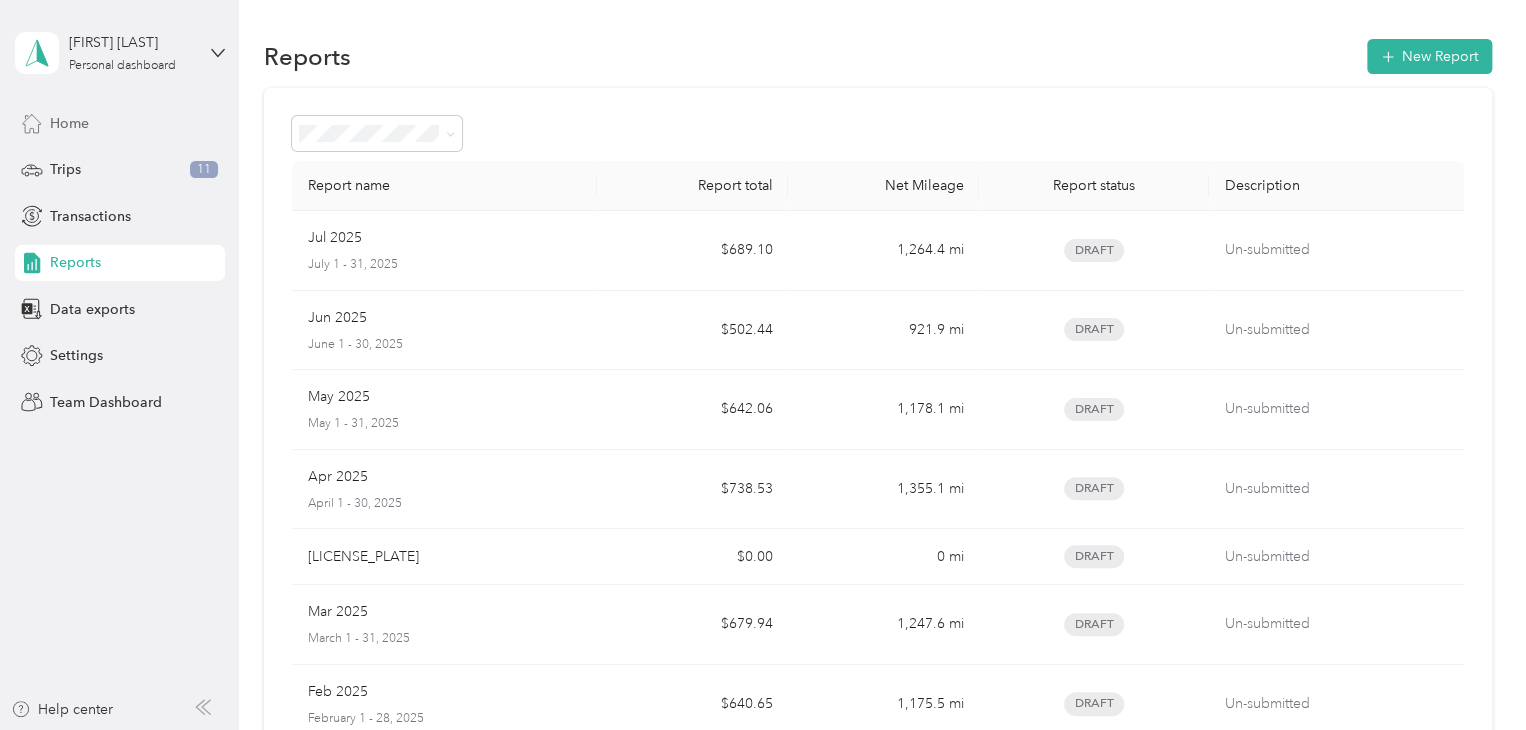 click on "Home" at bounding box center [69, 123] 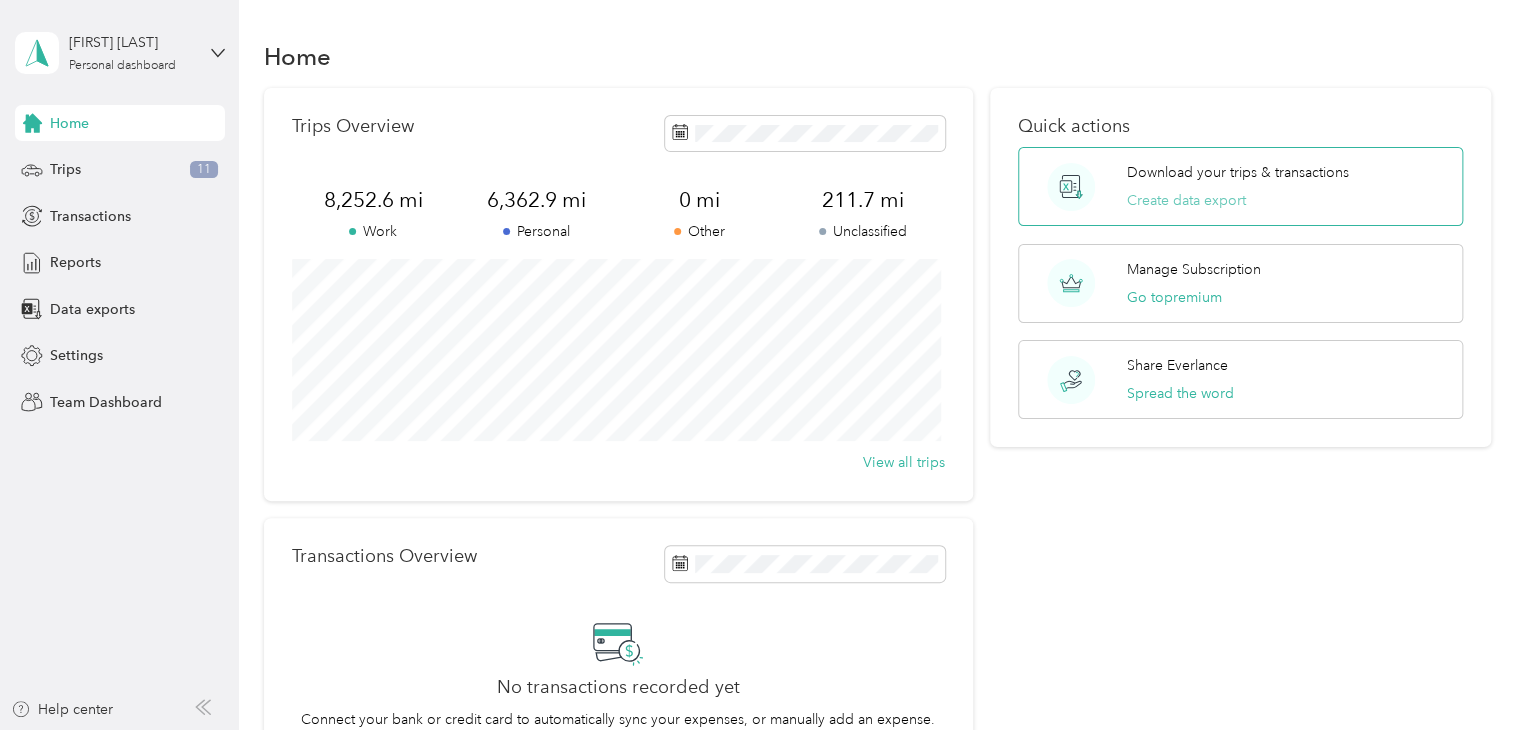 click on "Create data export" at bounding box center (1186, 200) 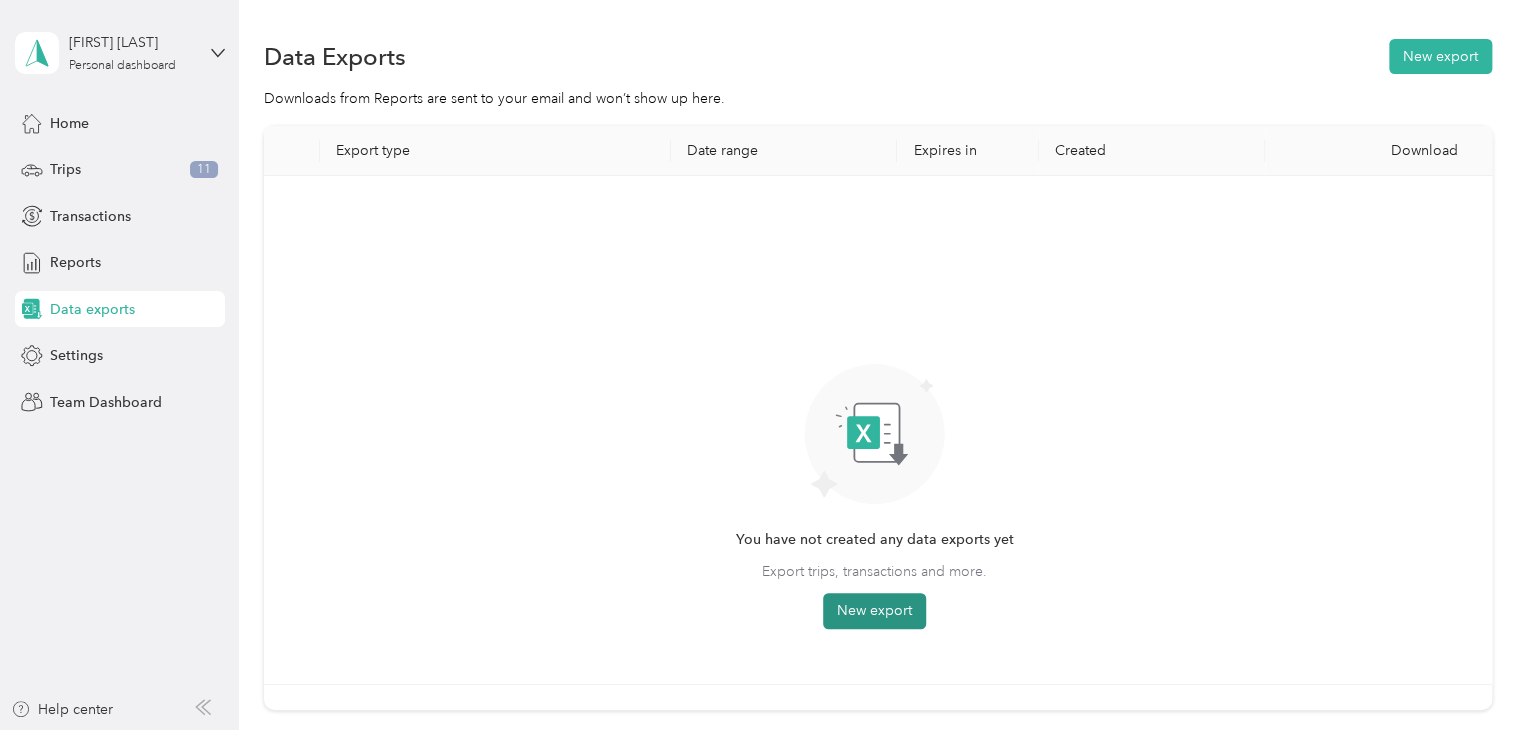 click on "New export" at bounding box center (874, 611) 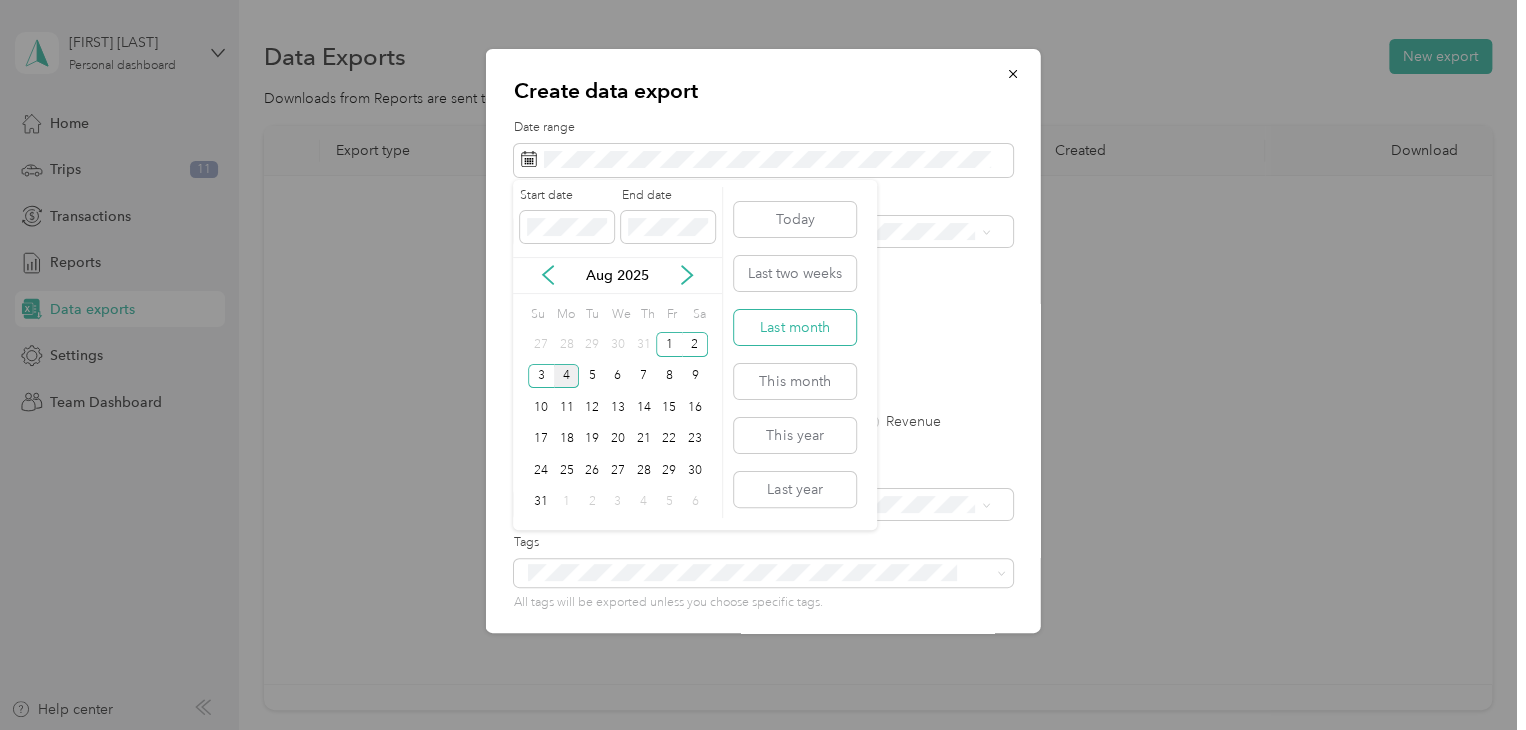click on "Last month" at bounding box center (795, 327) 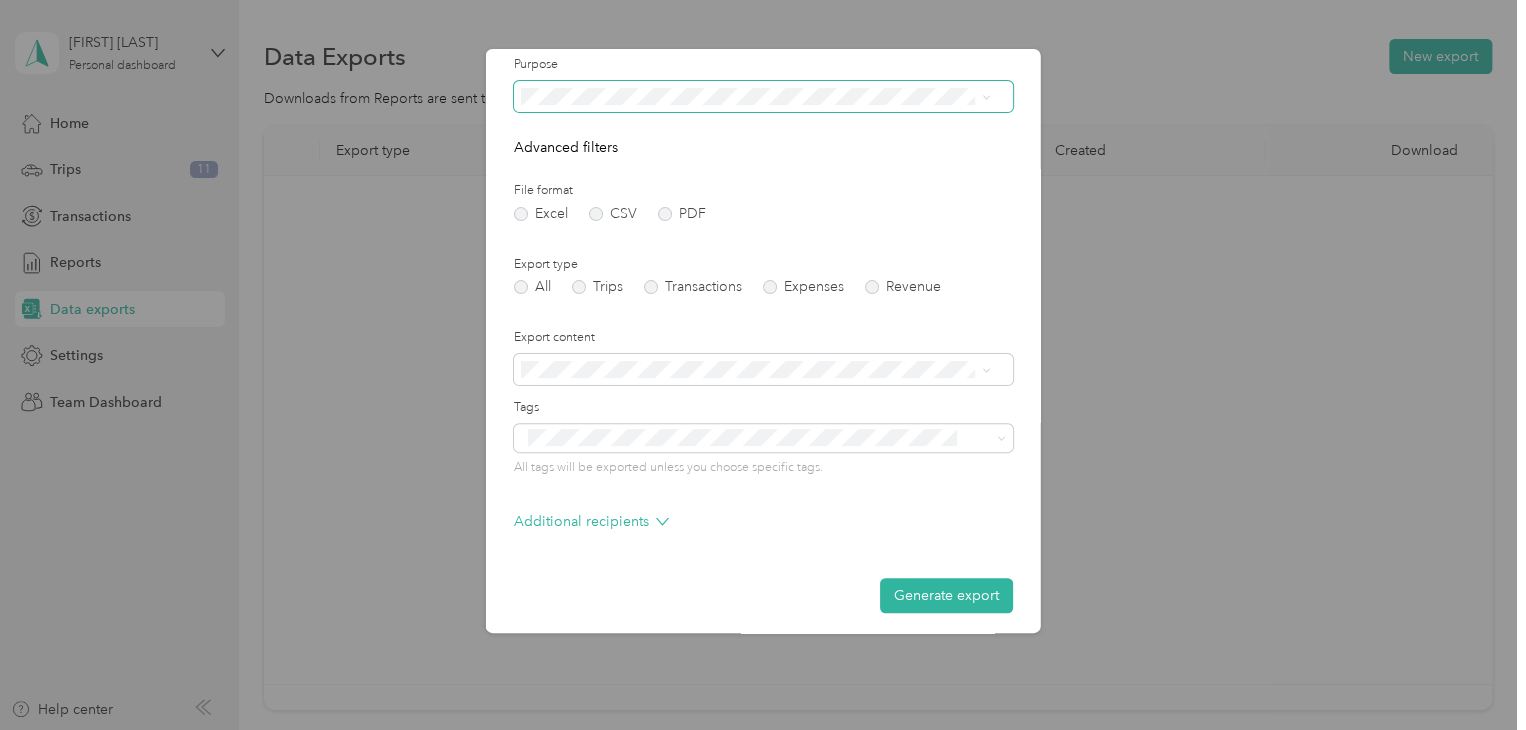 scroll, scrollTop: 143, scrollLeft: 0, axis: vertical 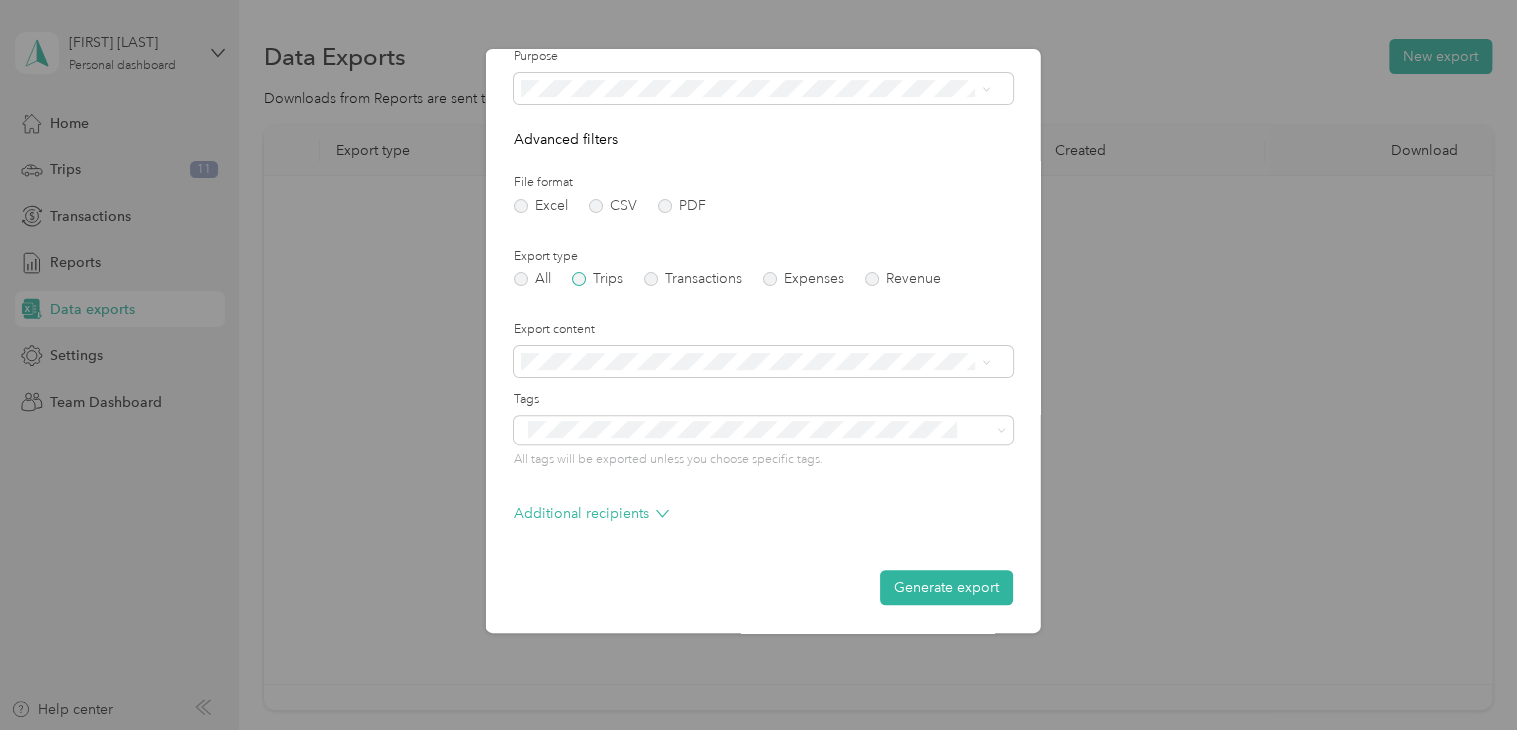click on "Trips" at bounding box center (597, 279) 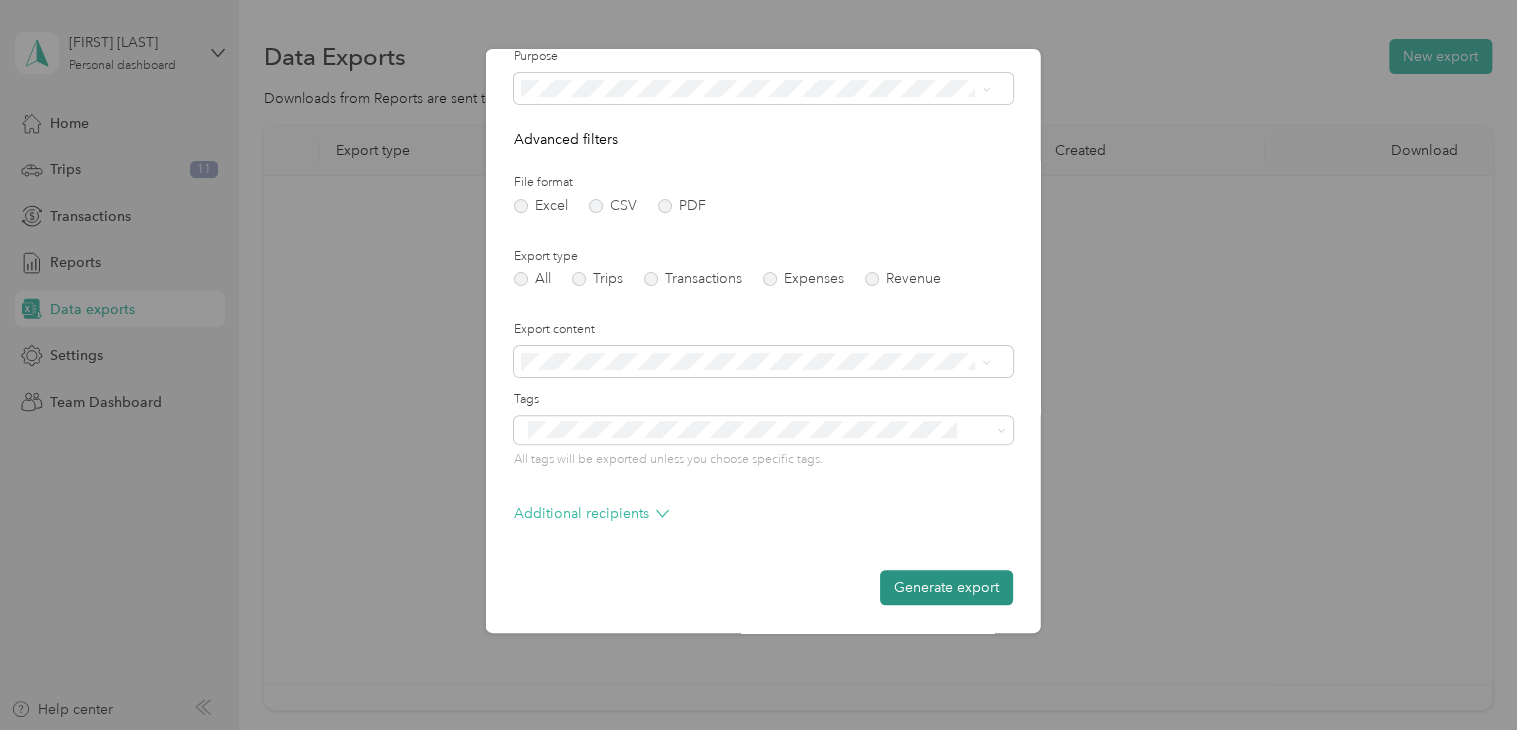 click on "Generate export" at bounding box center (946, 587) 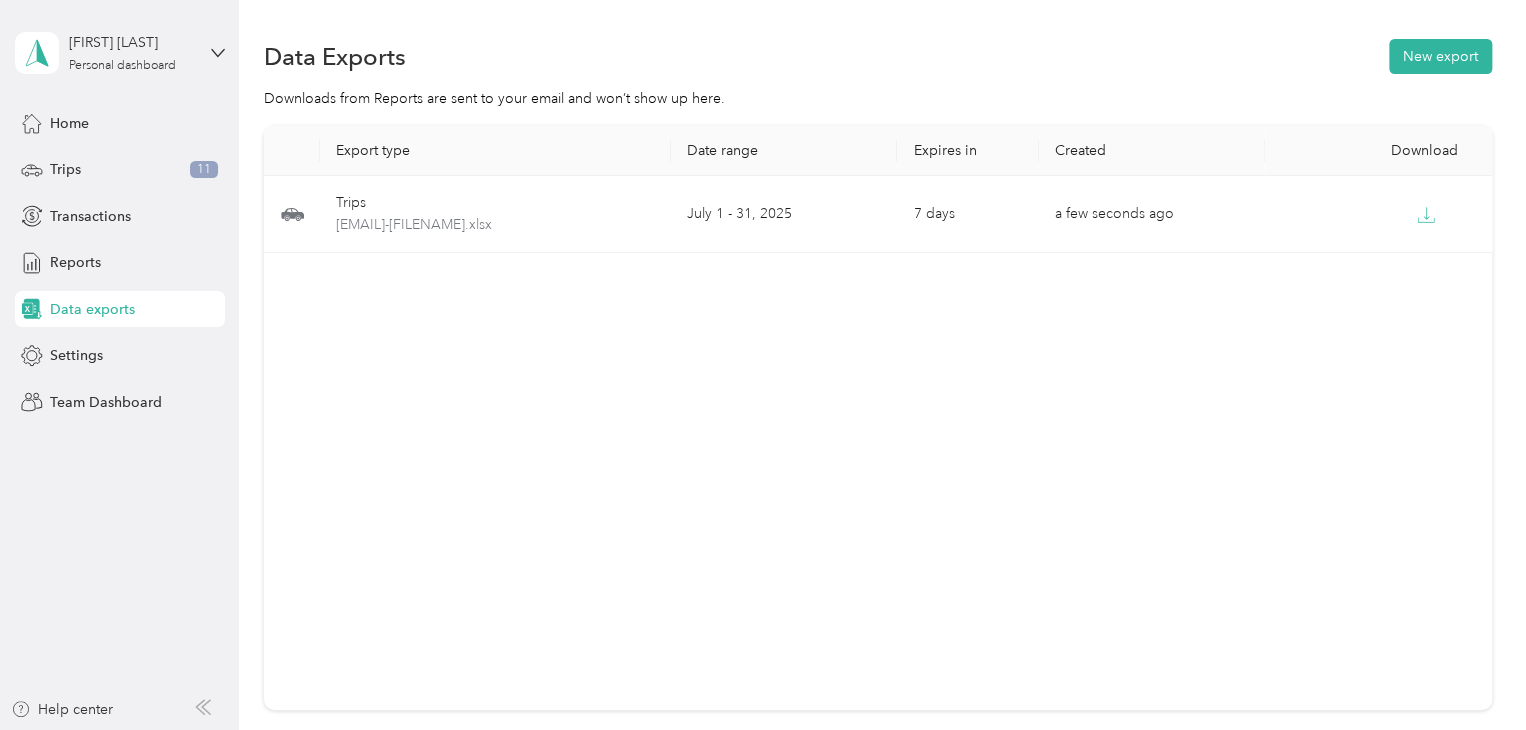 drag, startPoint x: 510, startPoint y: 221, endPoint x: 1359, endPoint y: 95, distance: 858.2989 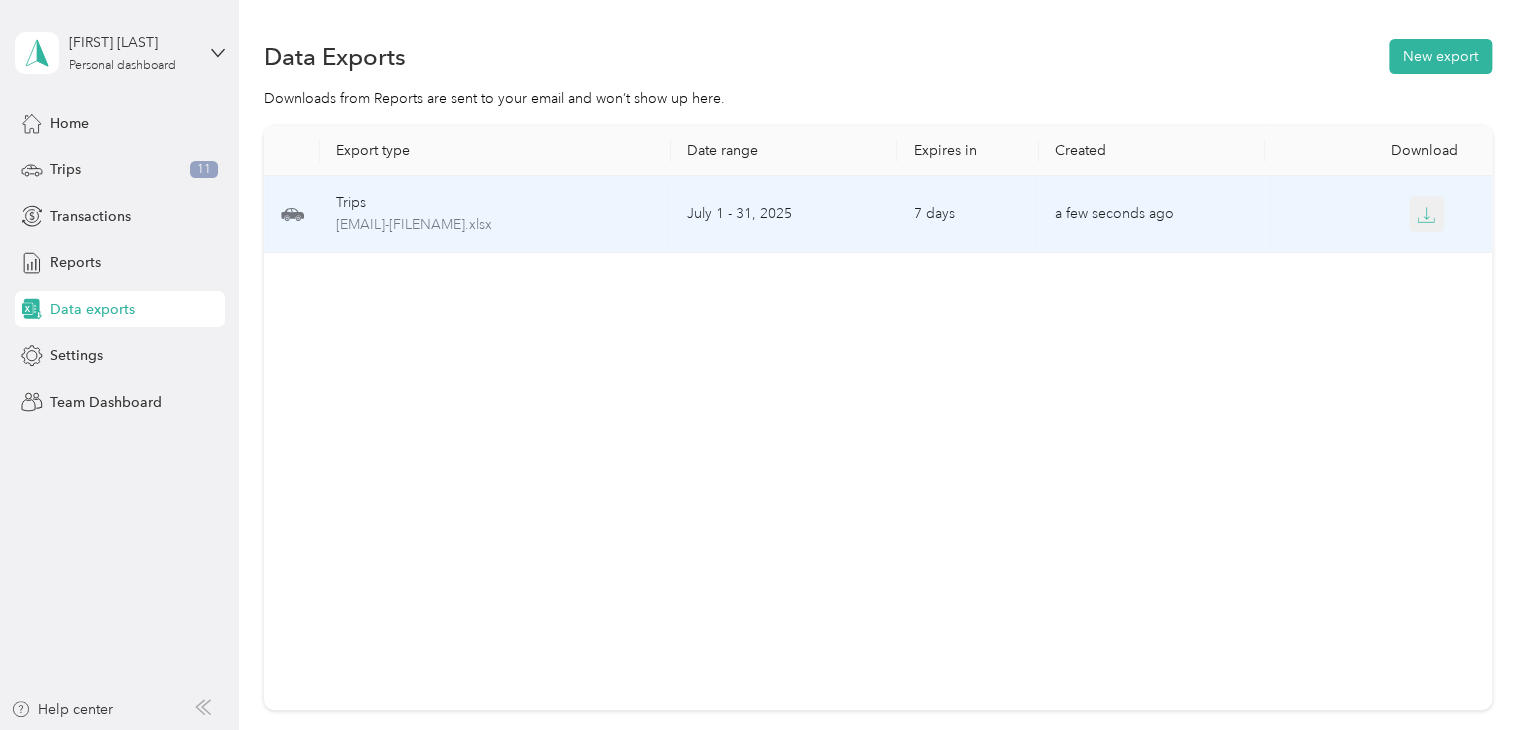 click 